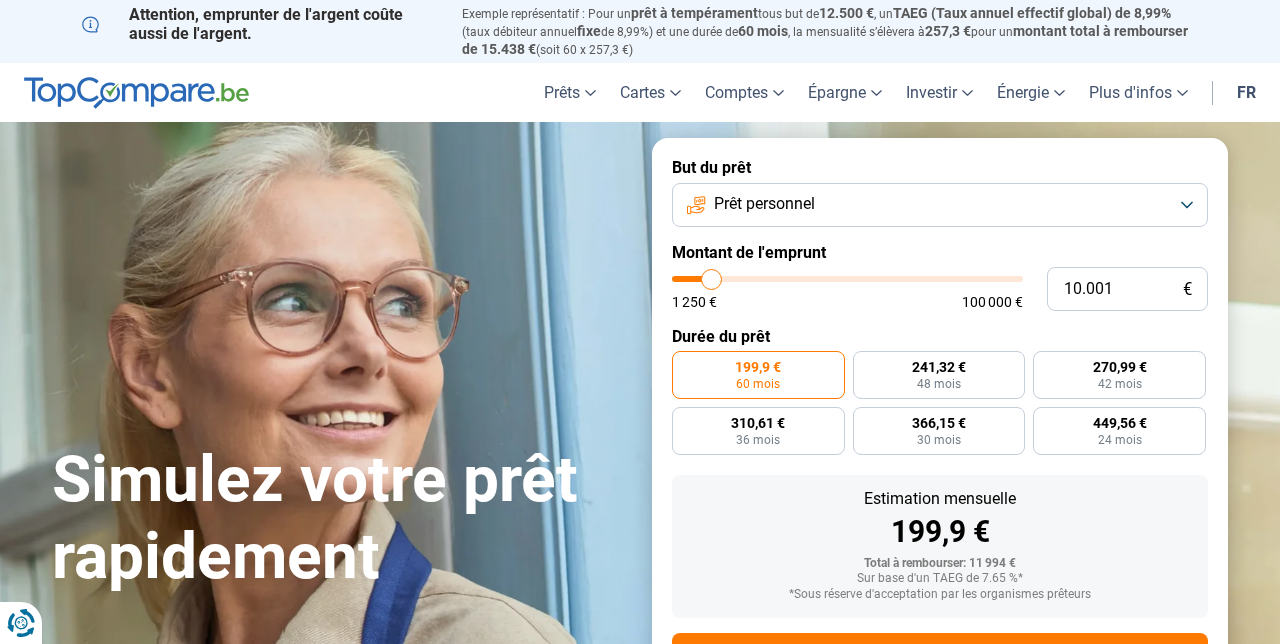 scroll, scrollTop: 0, scrollLeft: 0, axis: both 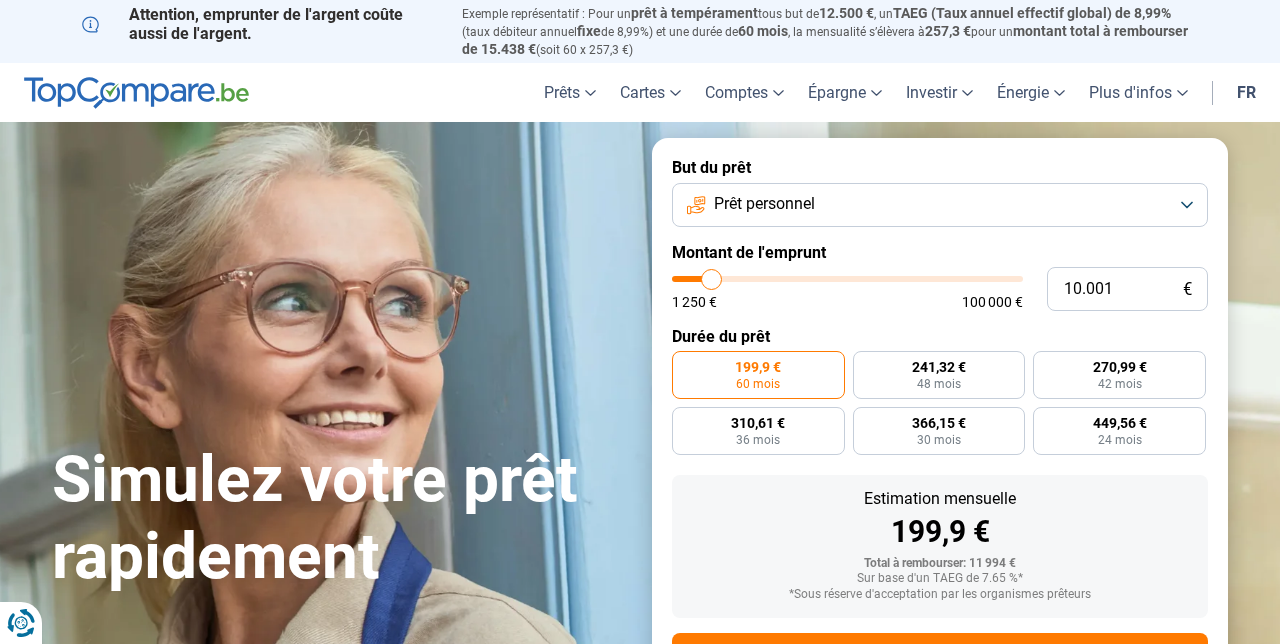 click on "Prêt personnel" at bounding box center (764, 204) 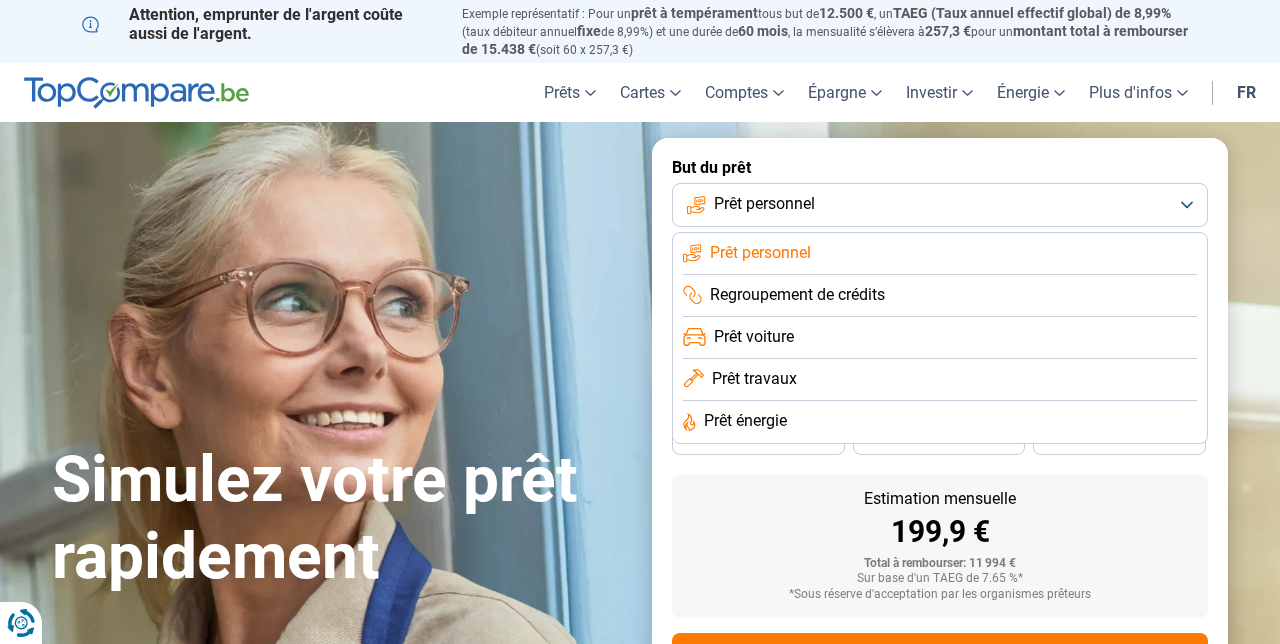 click on "Prêt personnel" at bounding box center (940, 205) 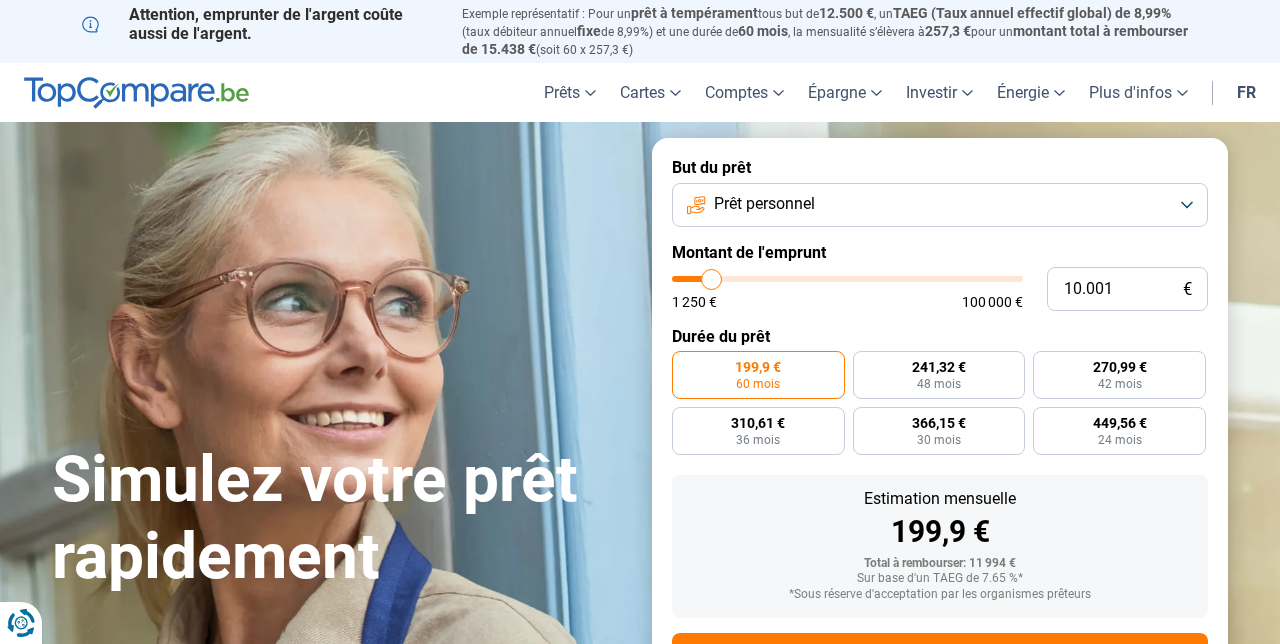 type on "9.750" 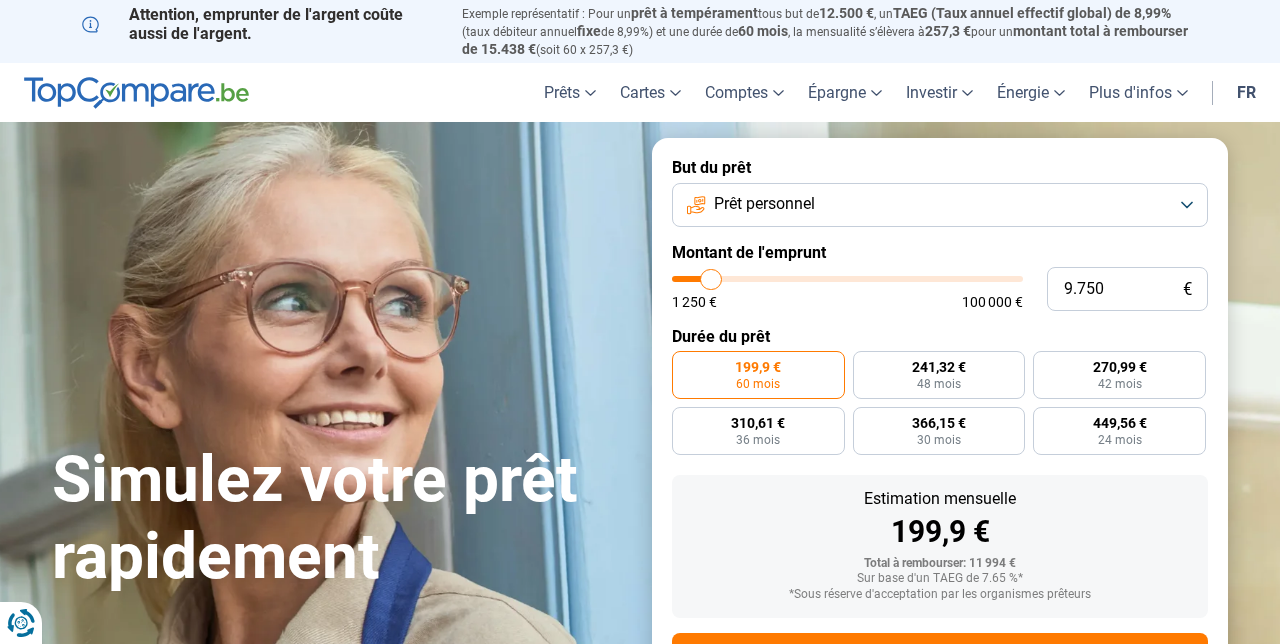 type on "12.750" 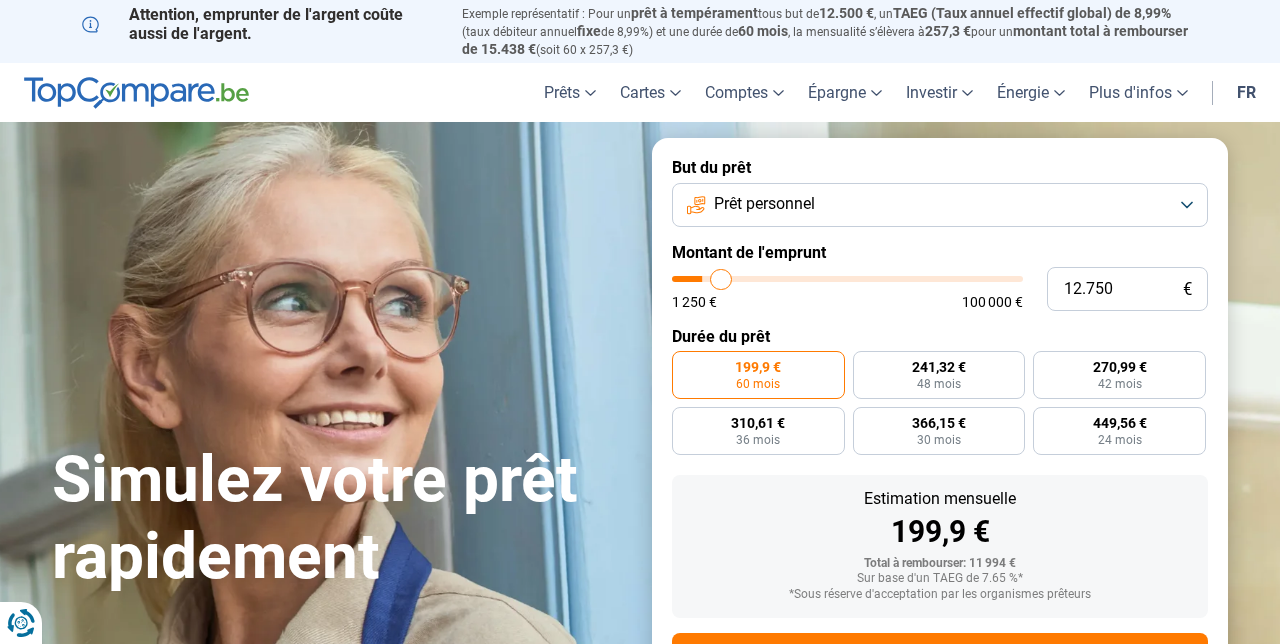 type on "13.250" 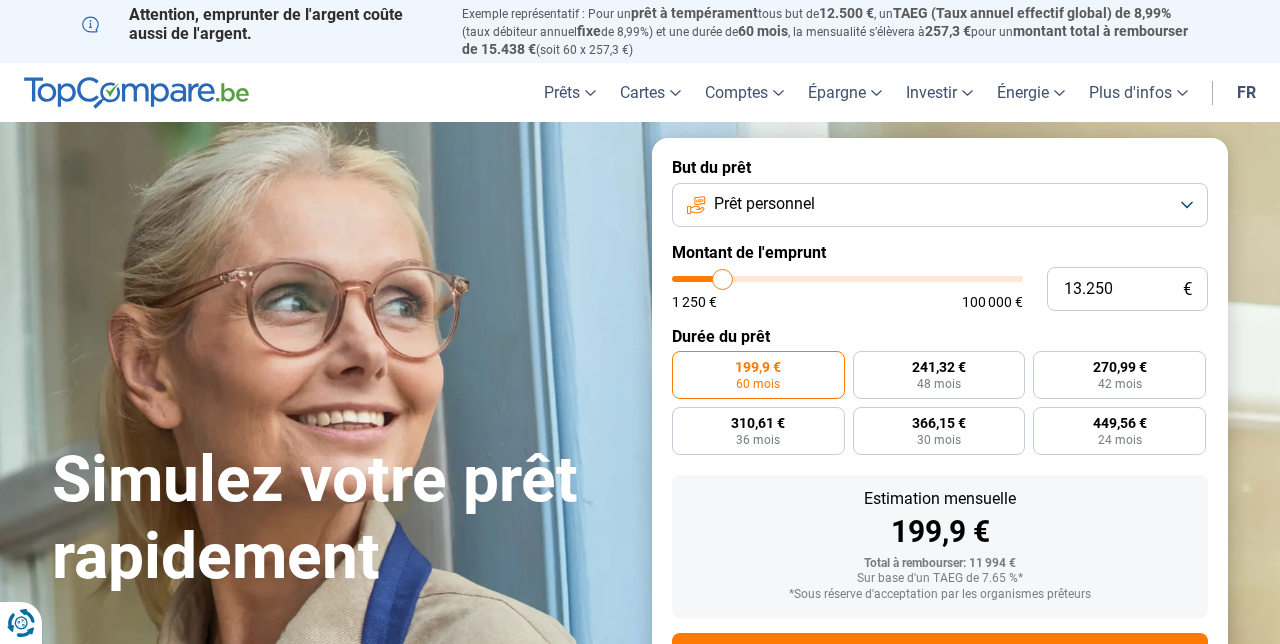 type on "18.750" 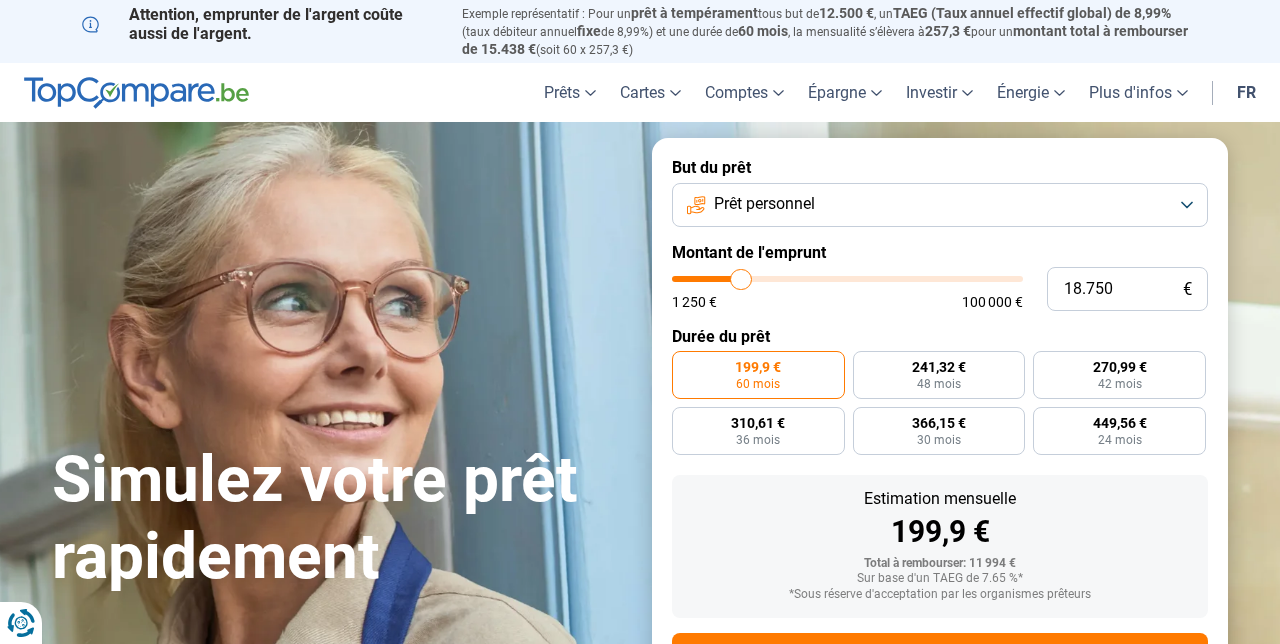 type on "22.000" 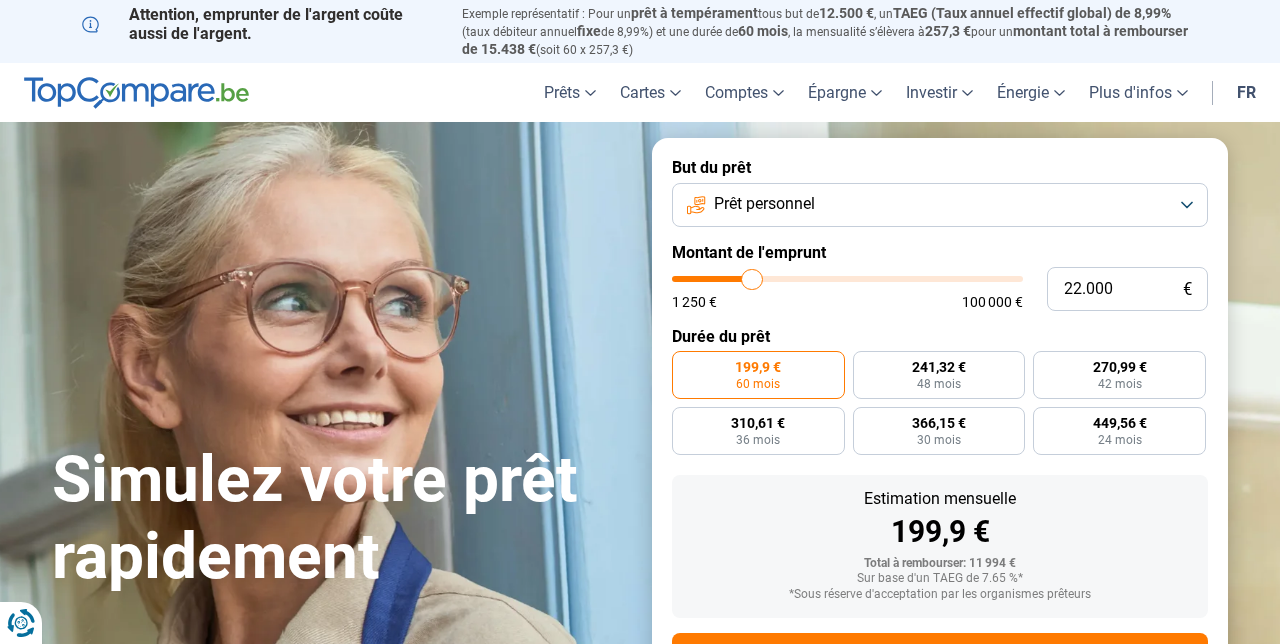 type on "25.000" 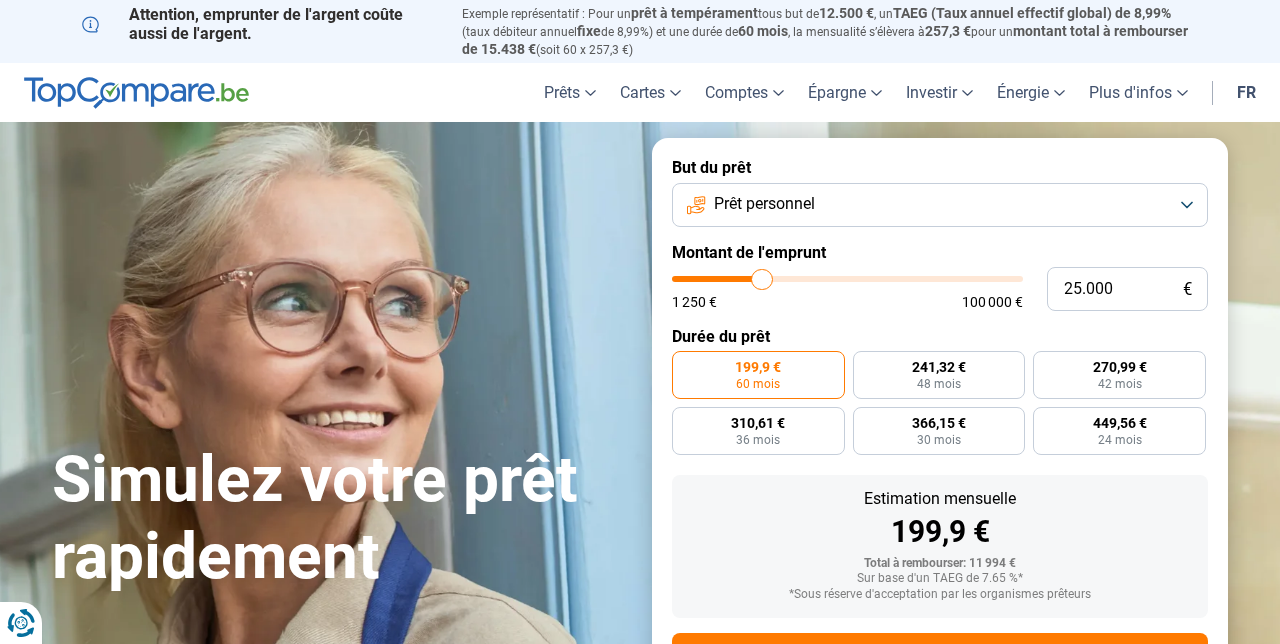 type on "26.250" 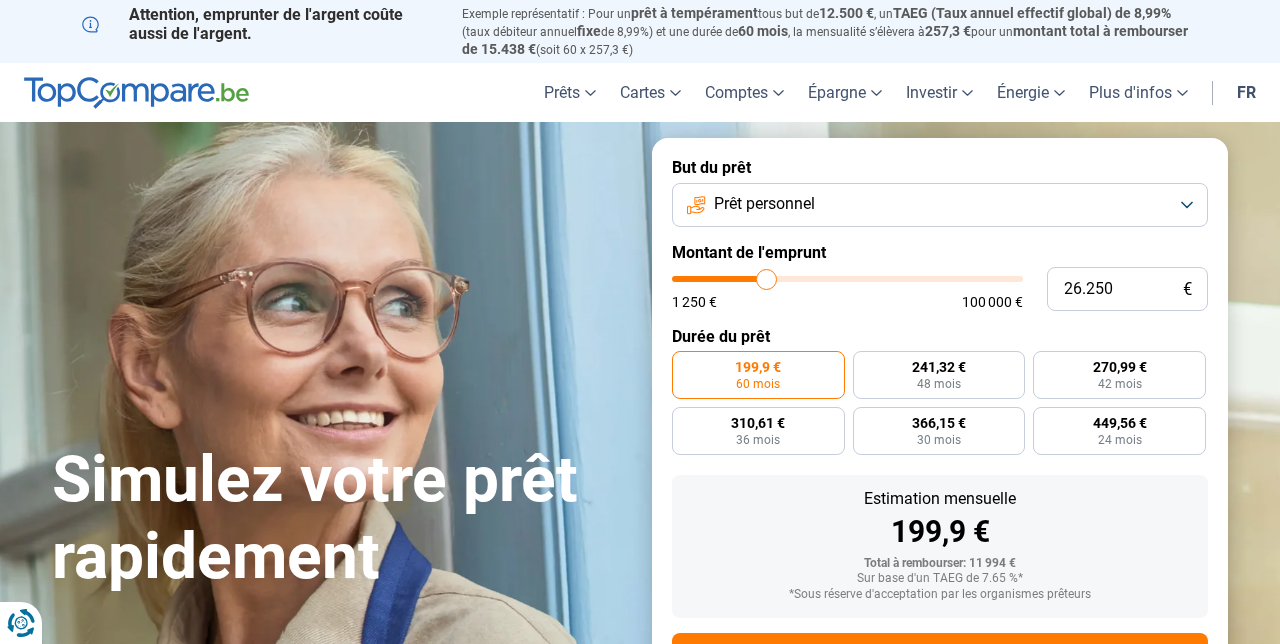 type on "29.000" 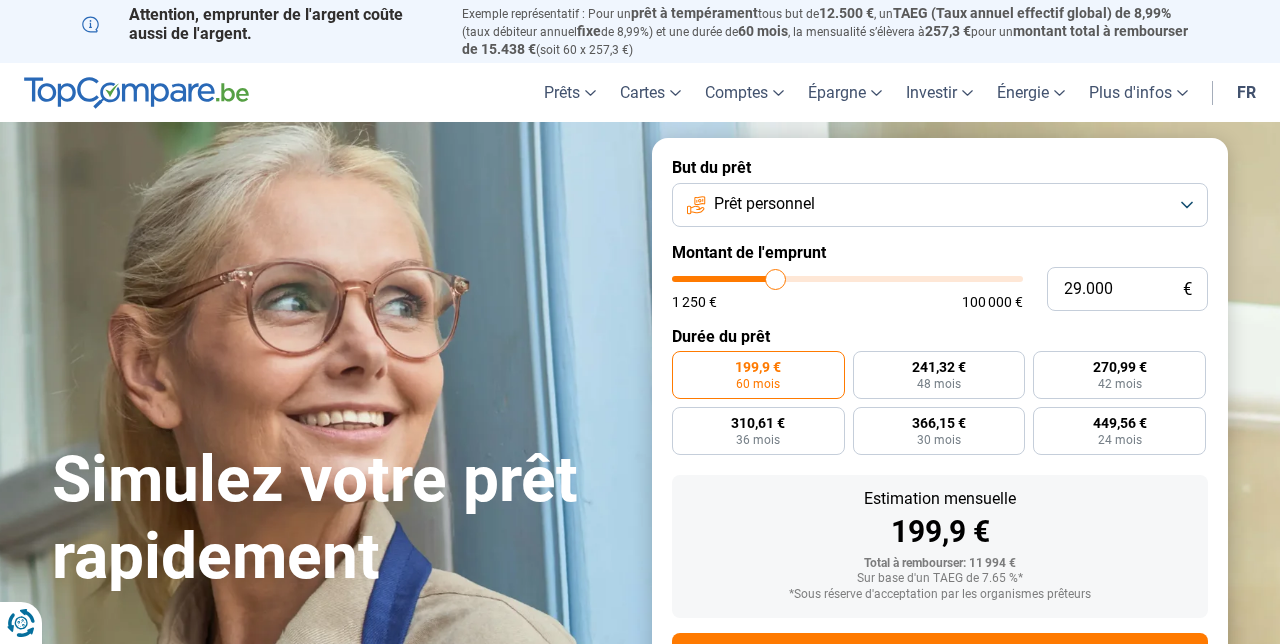 type on "31.000" 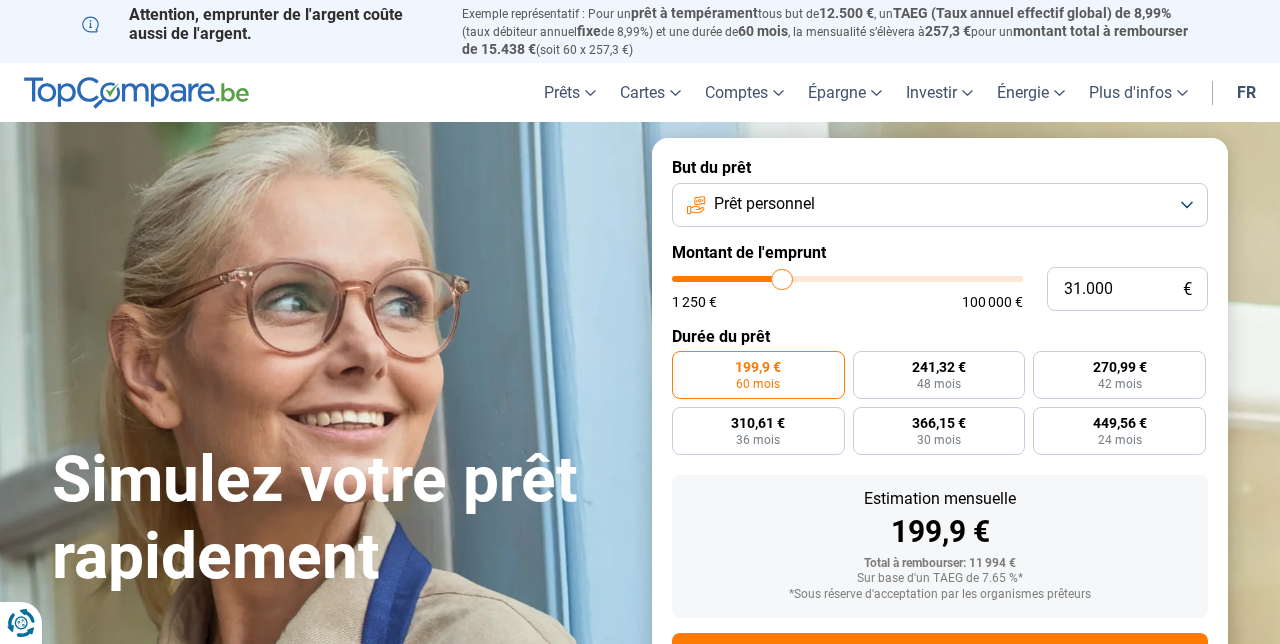 type on "32.000" 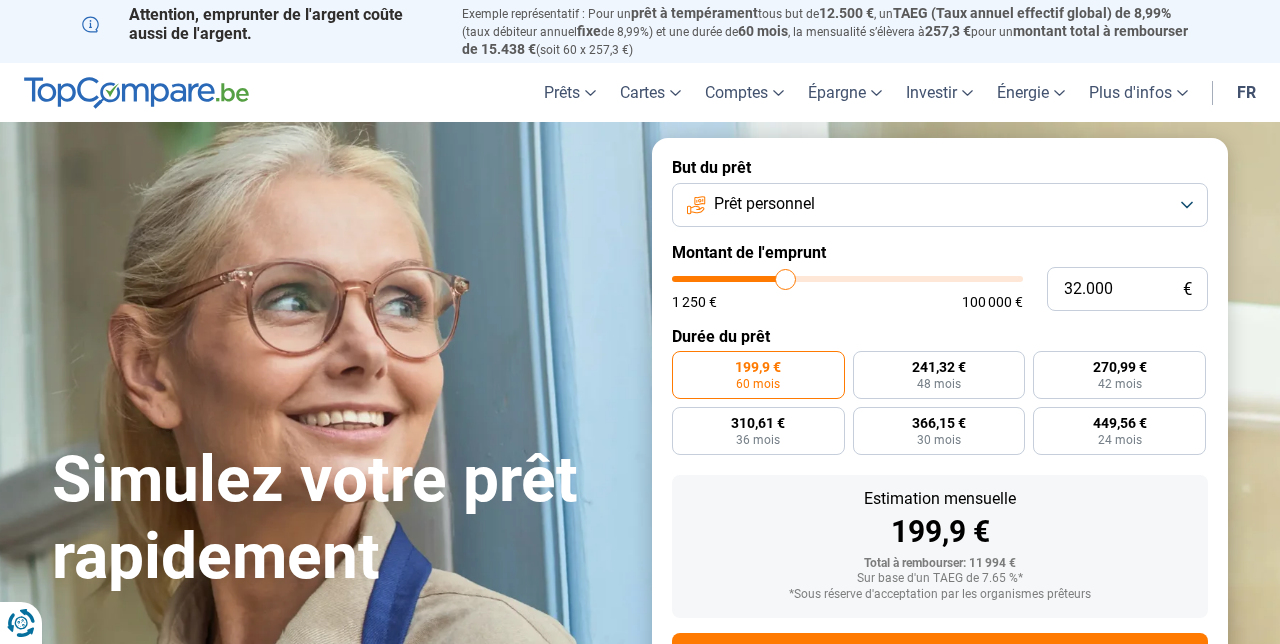 type on "34.750" 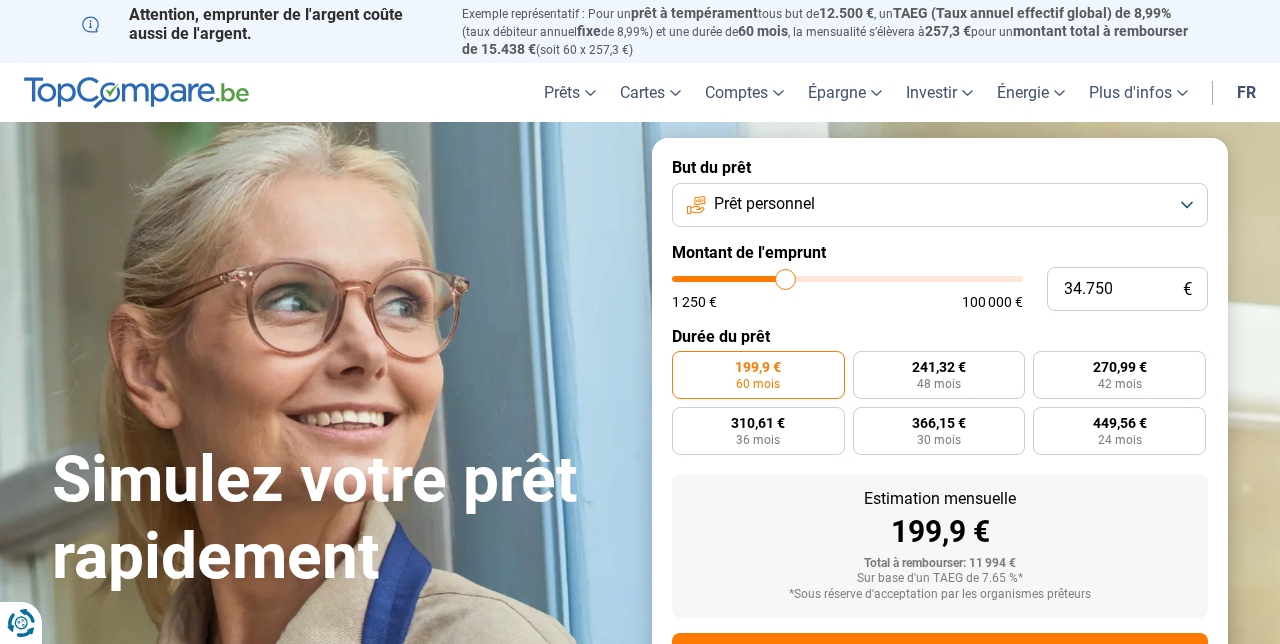 type on "34750" 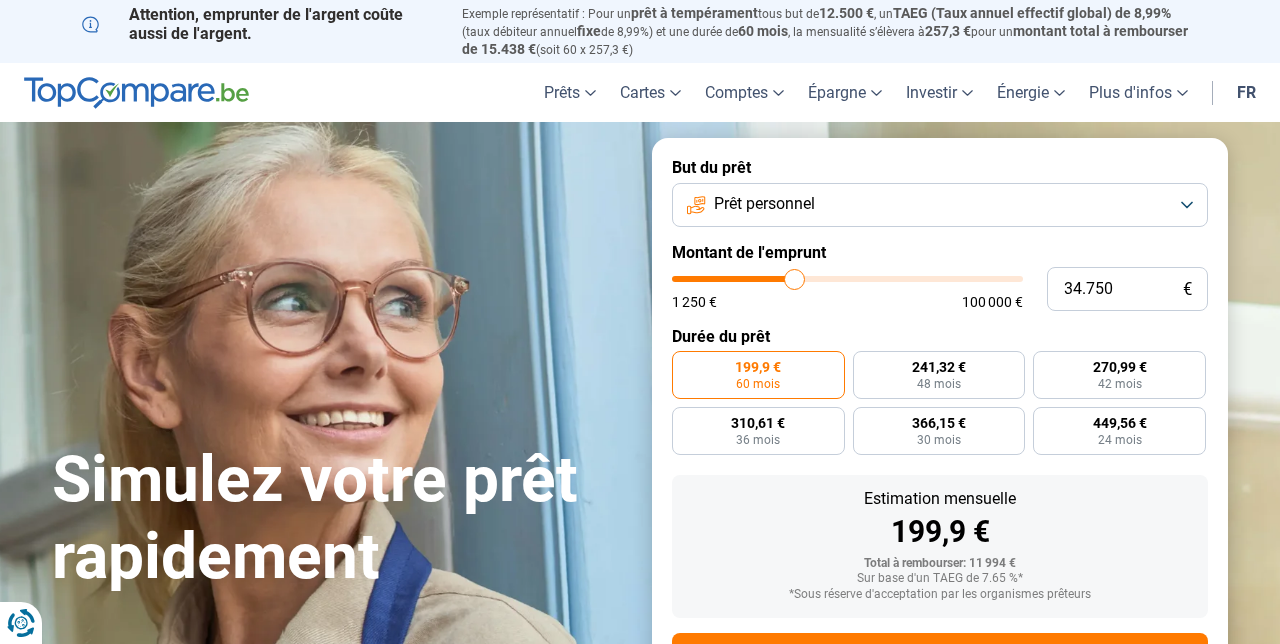 type on "37.500" 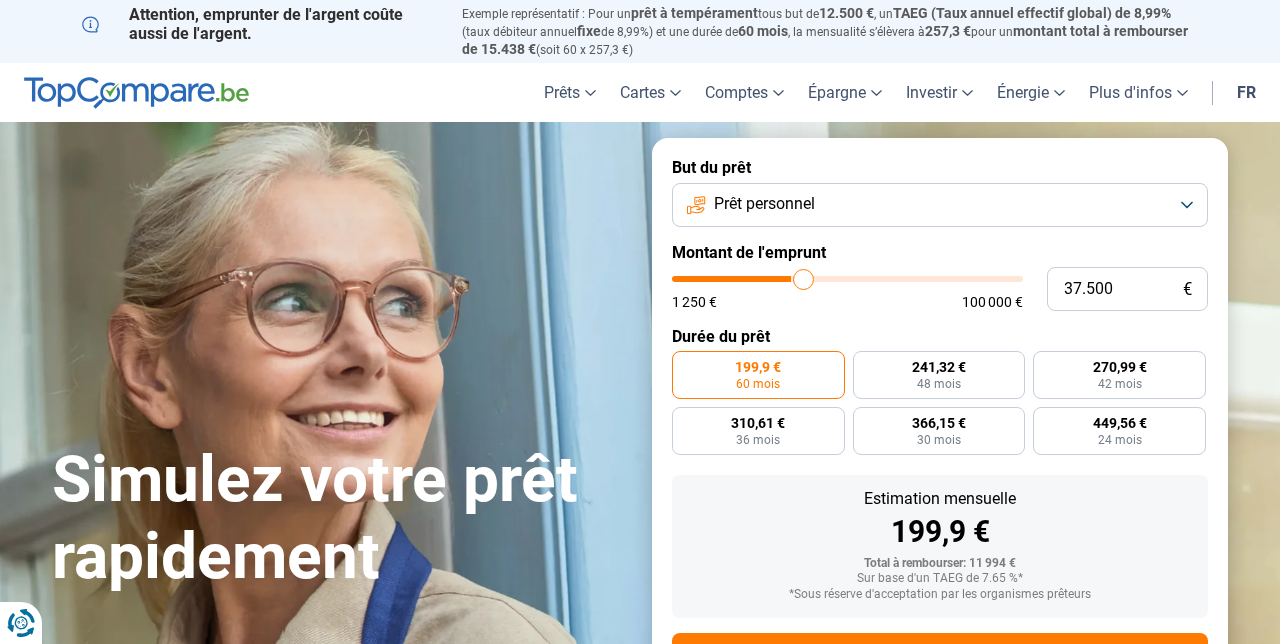 type on "39.250" 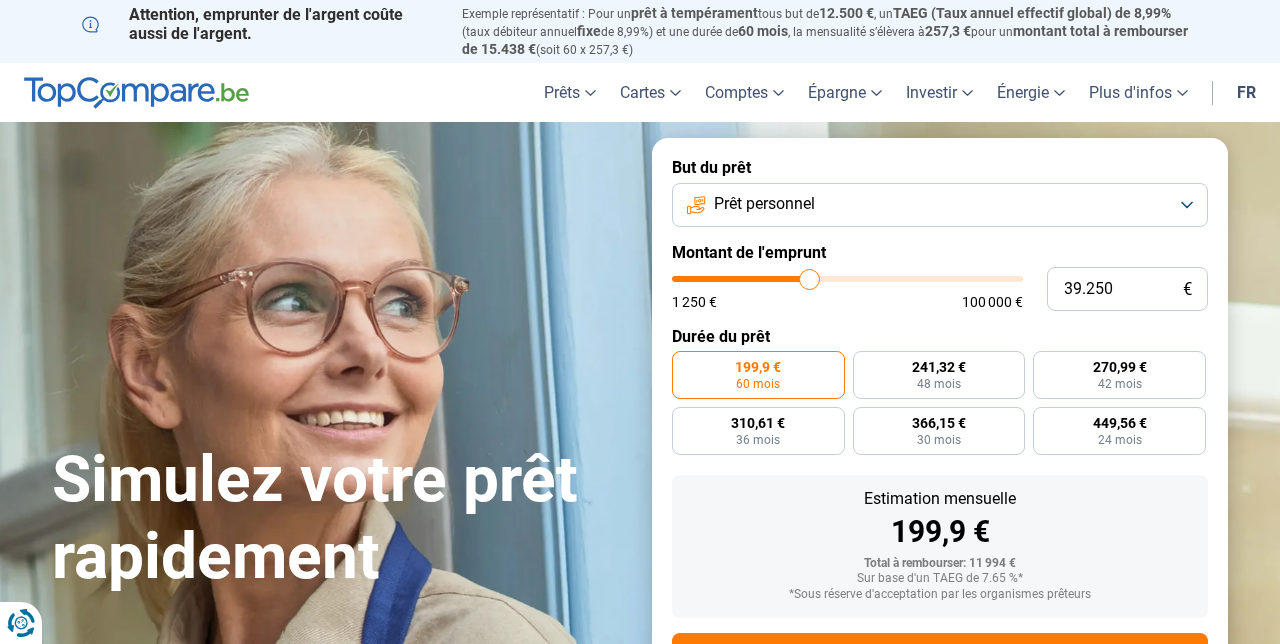 type on "41.000" 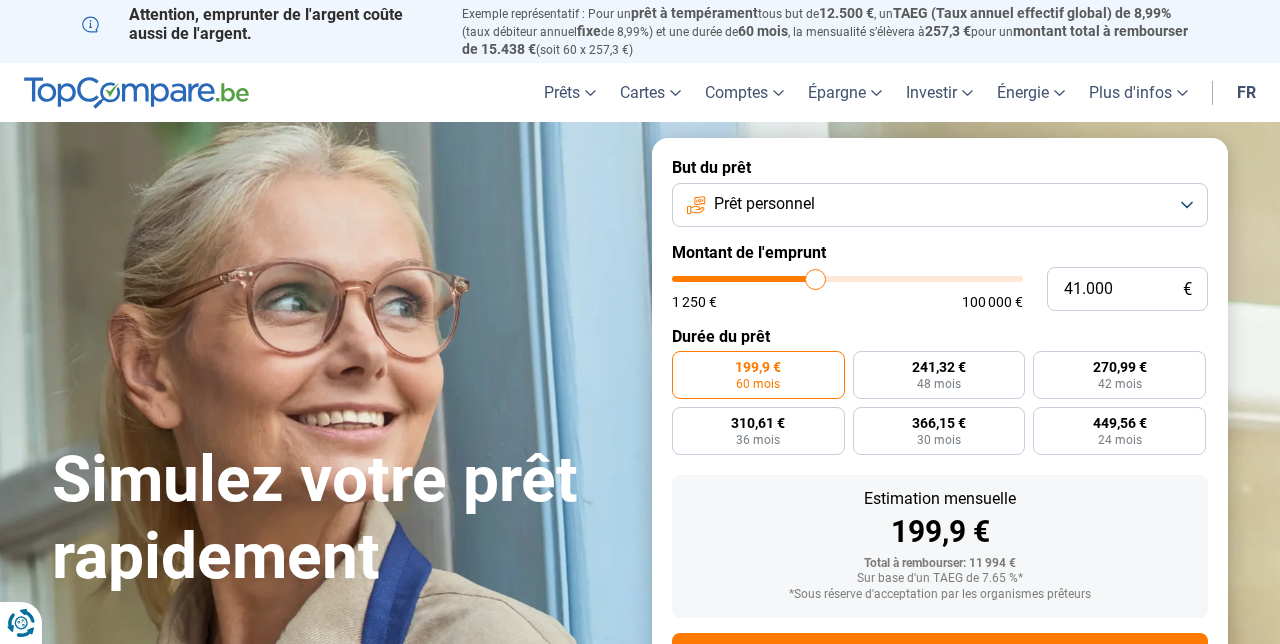 type on "43.000" 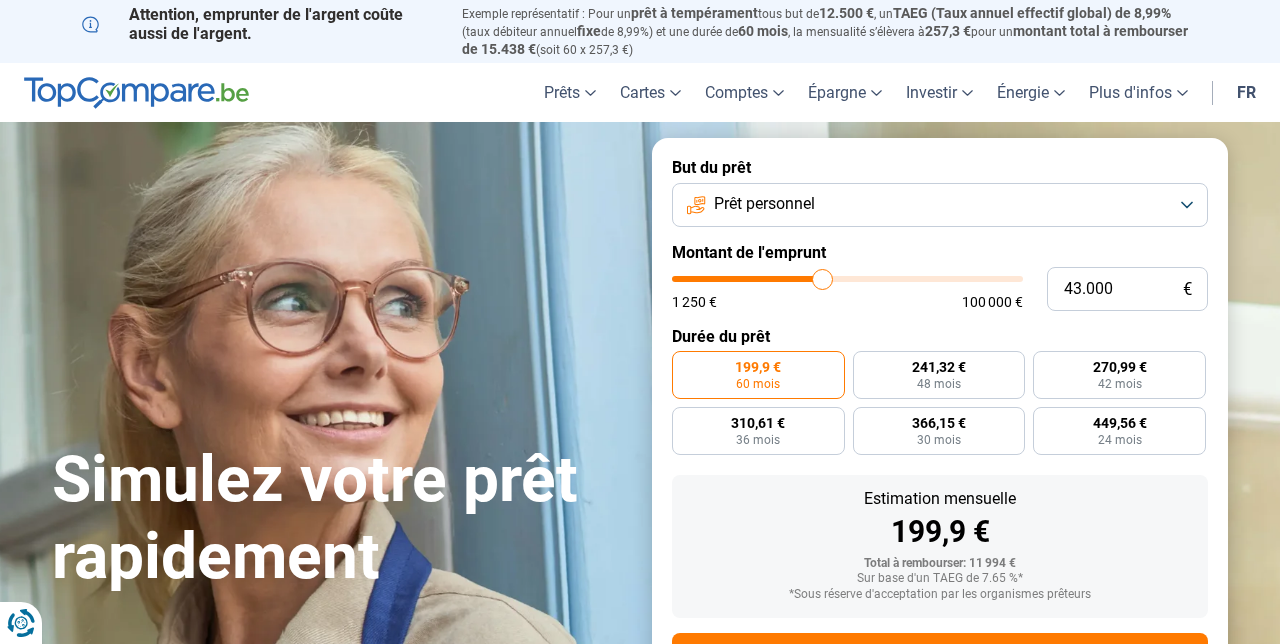 type on "46.000" 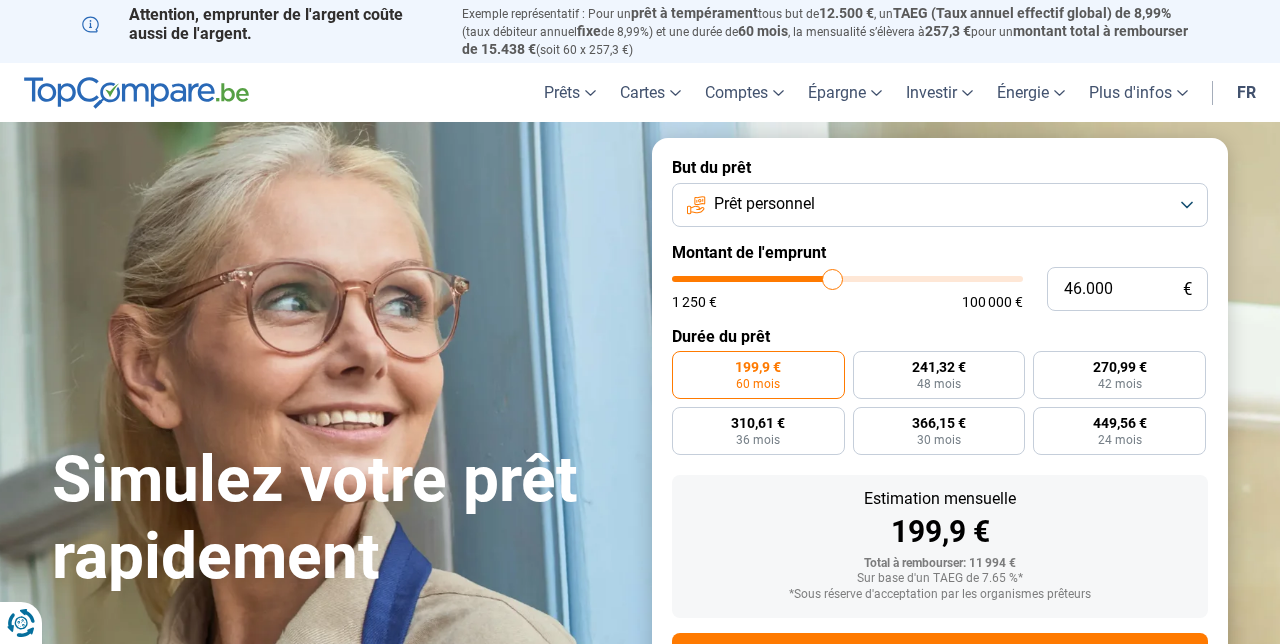 type on "46.500" 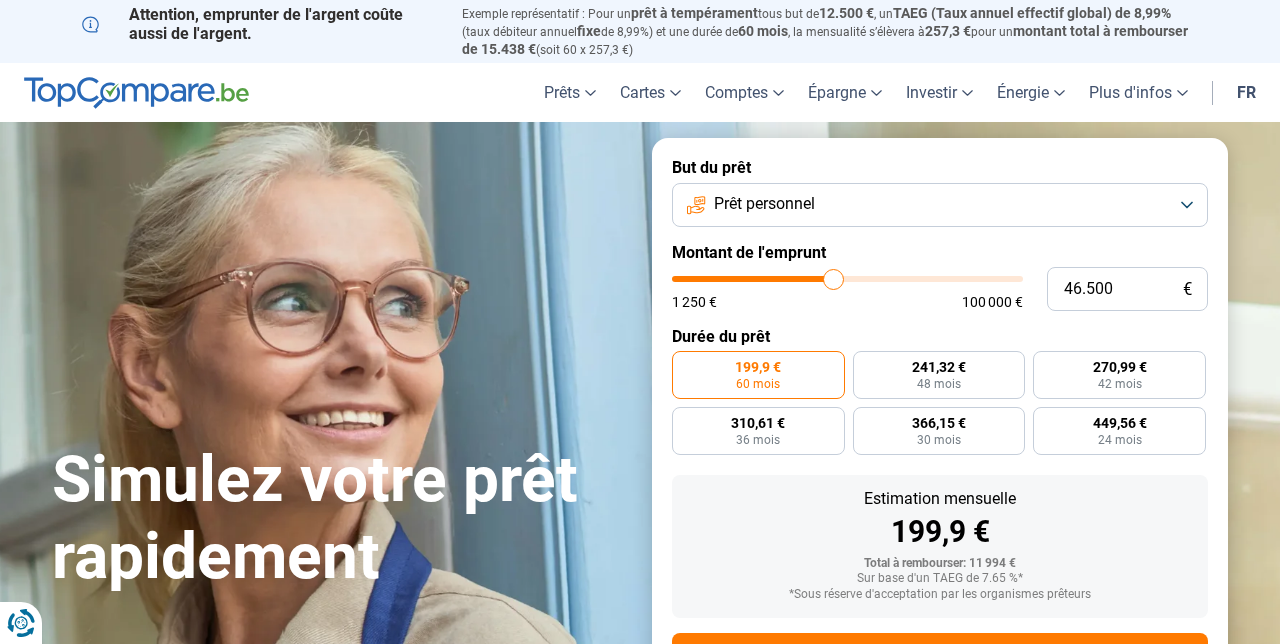 type on "47.000" 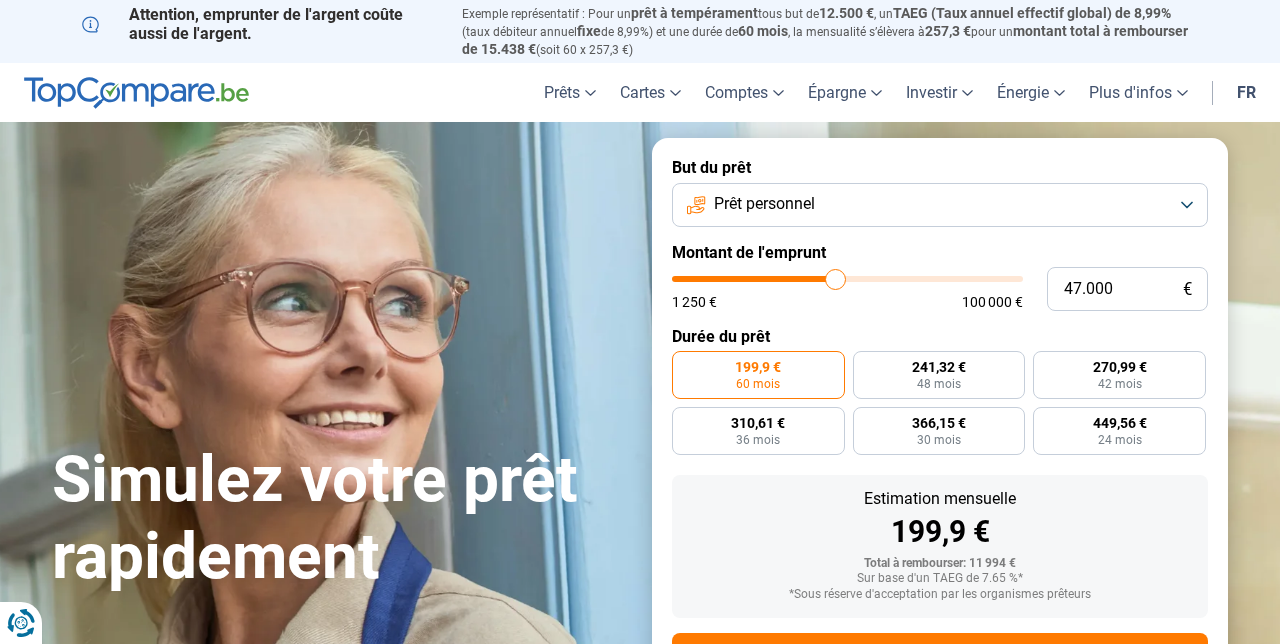 type on "47.250" 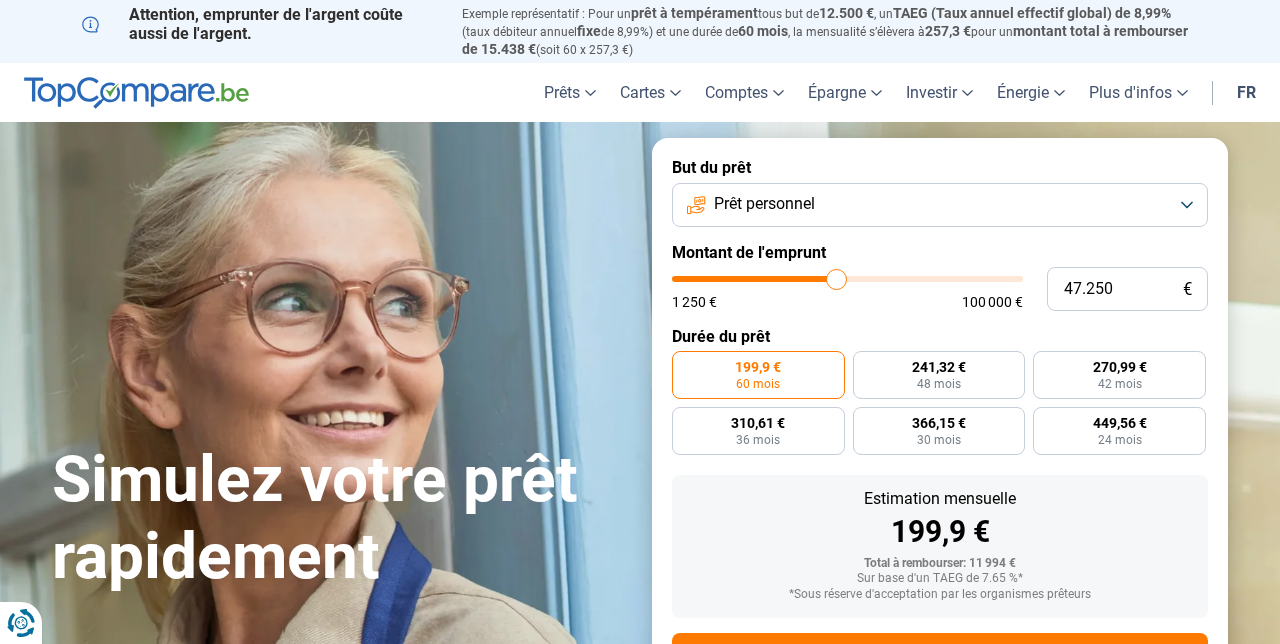 type on "47.500" 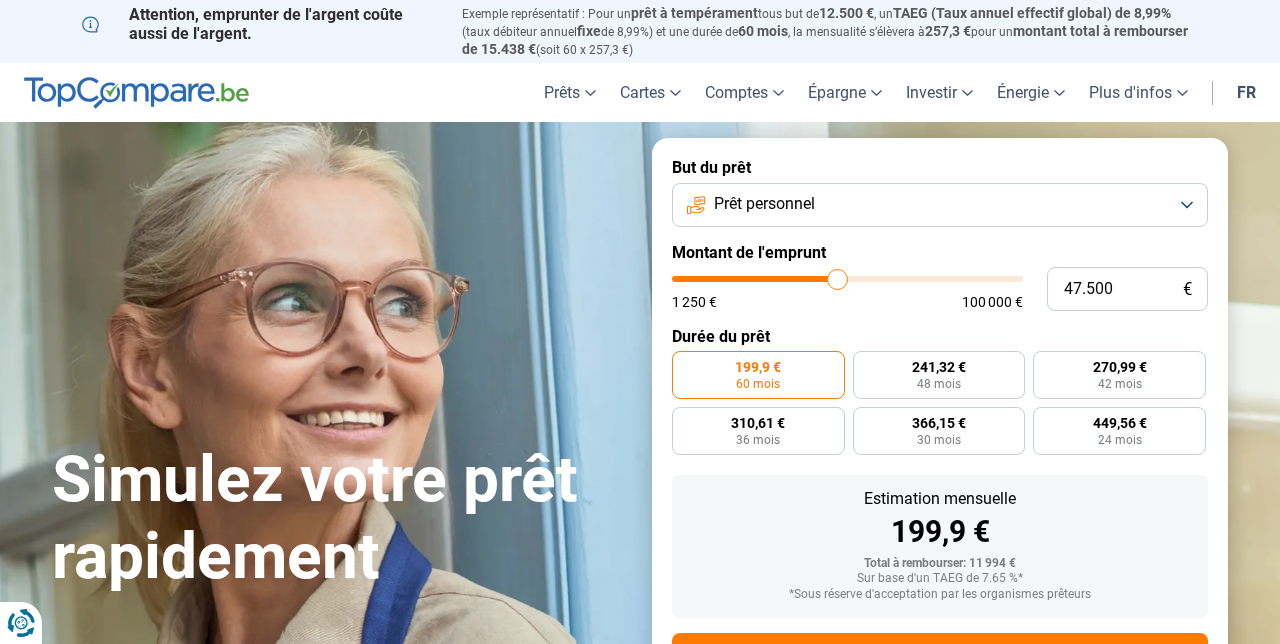 type on "48.250" 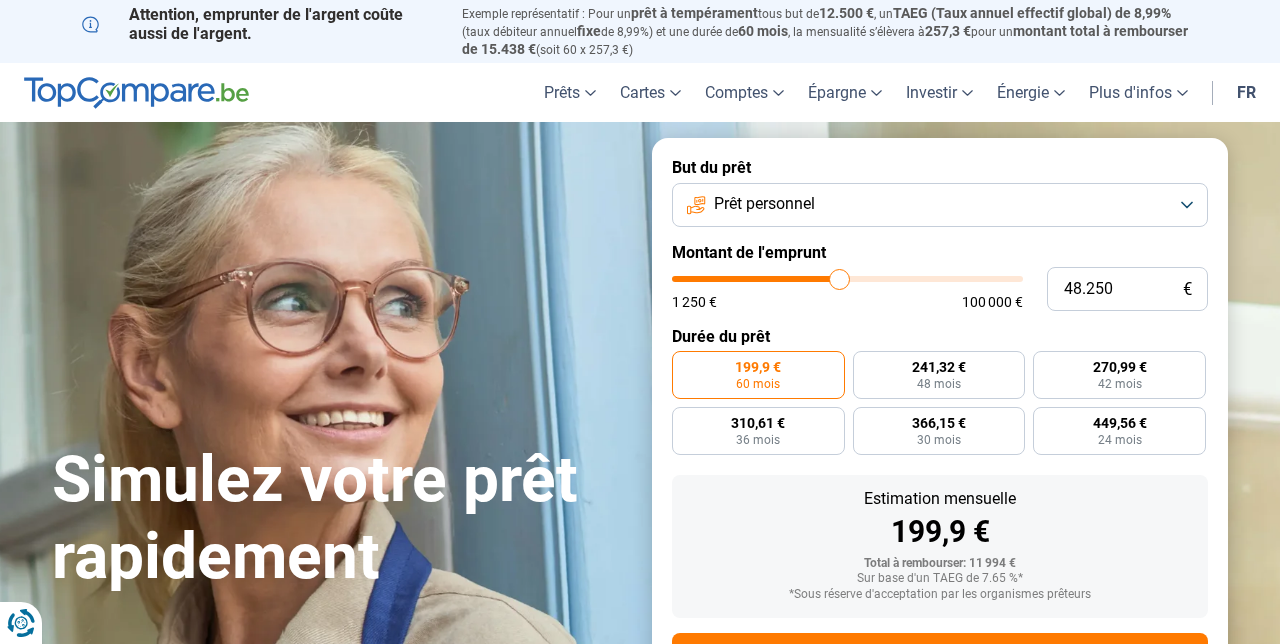 type on "48.500" 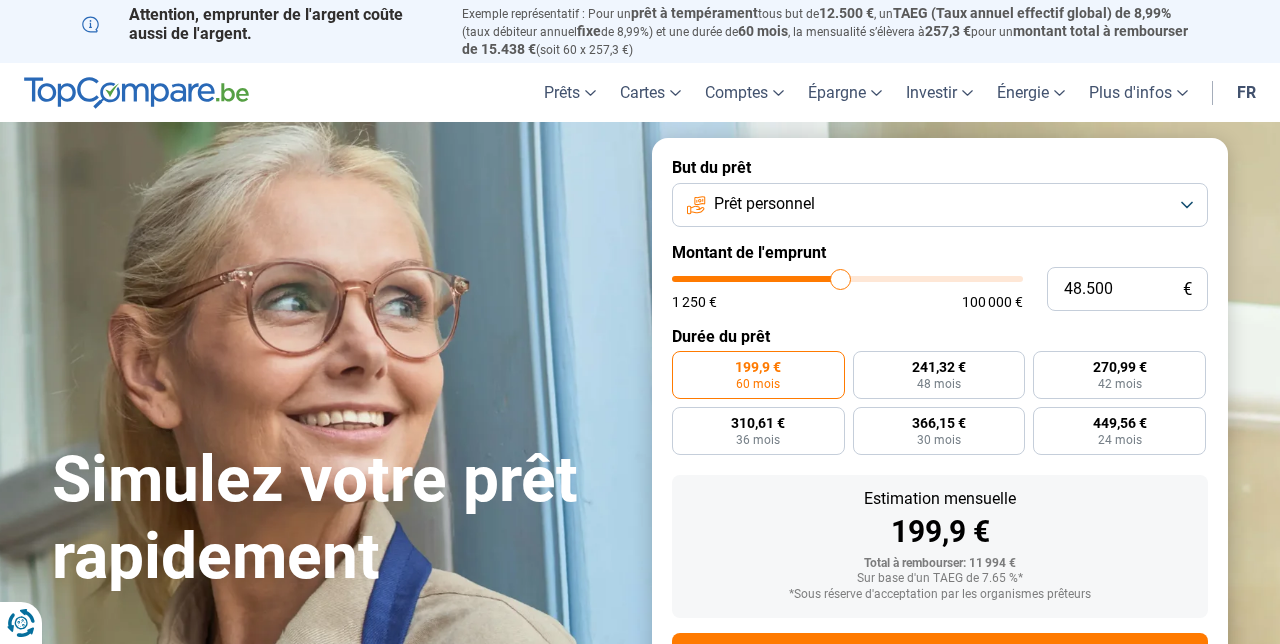 type on "49.000" 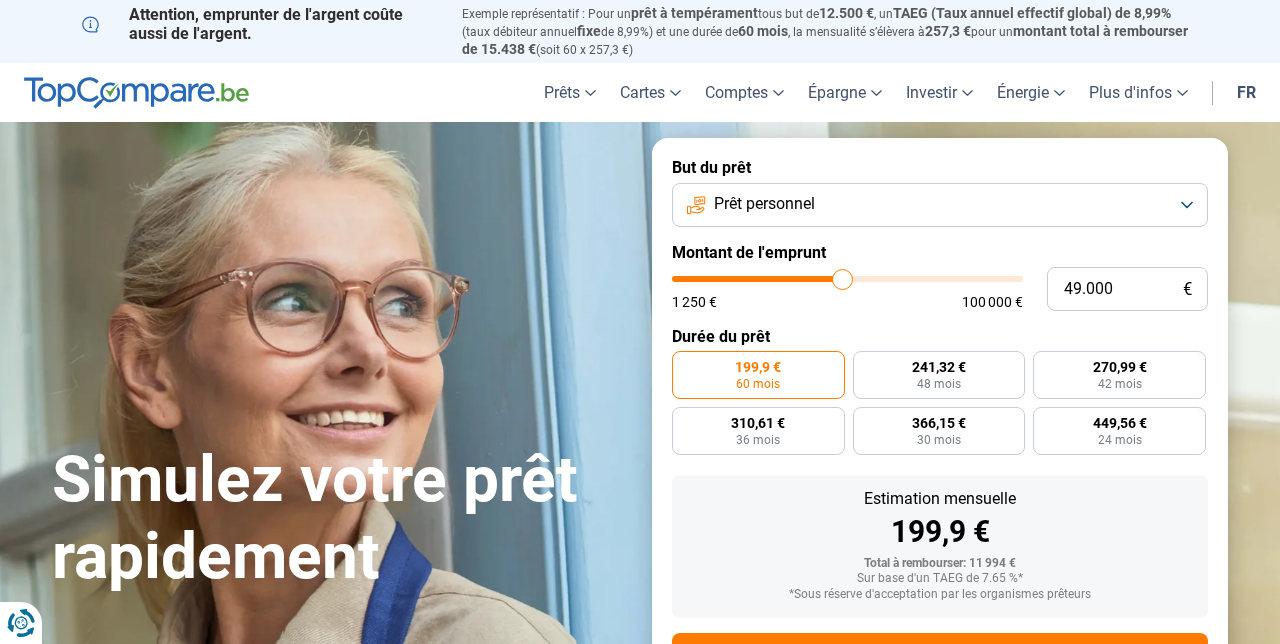 type on "49.250" 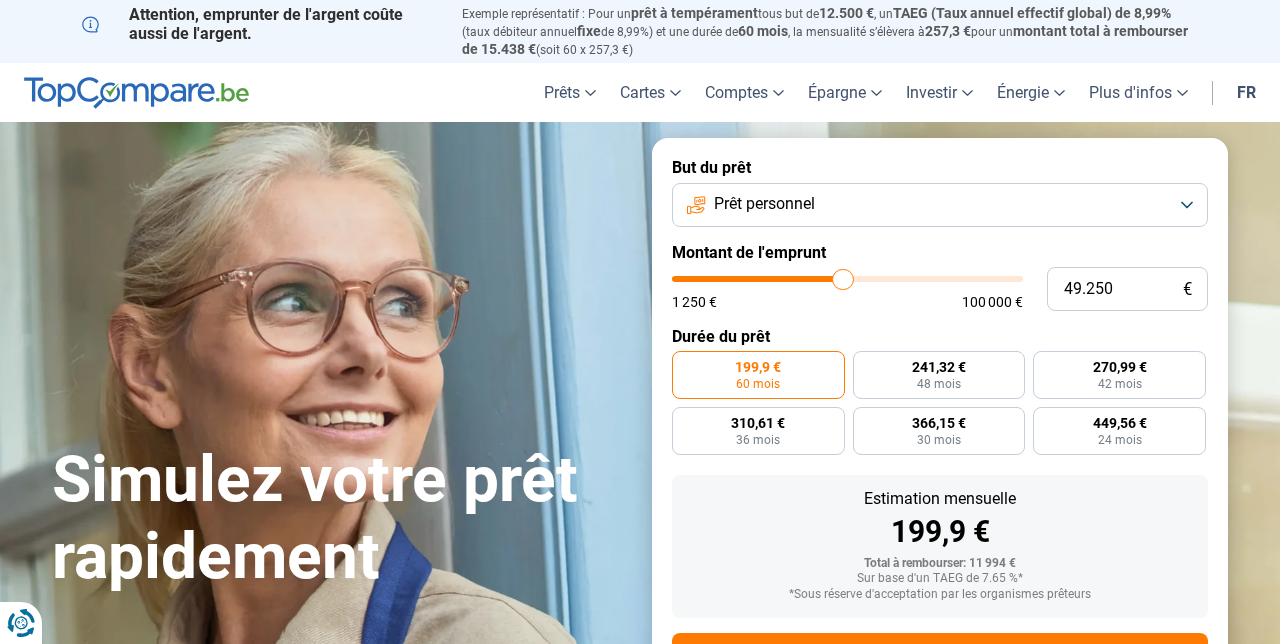 type on "49.750" 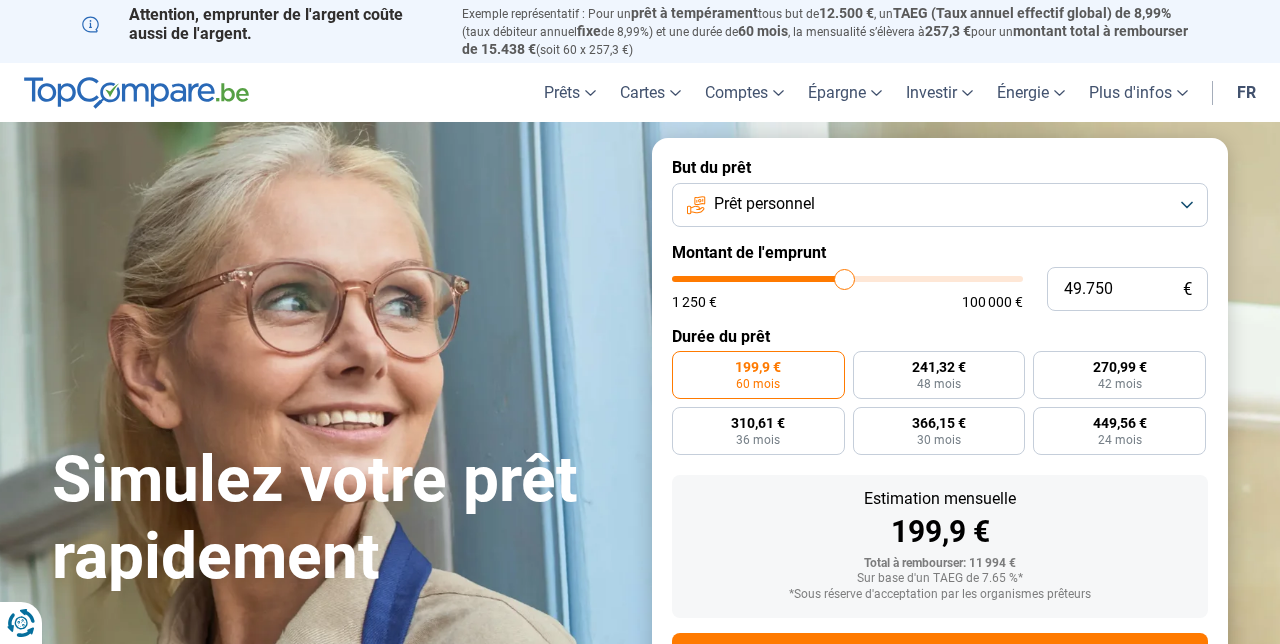 type on "50.000" 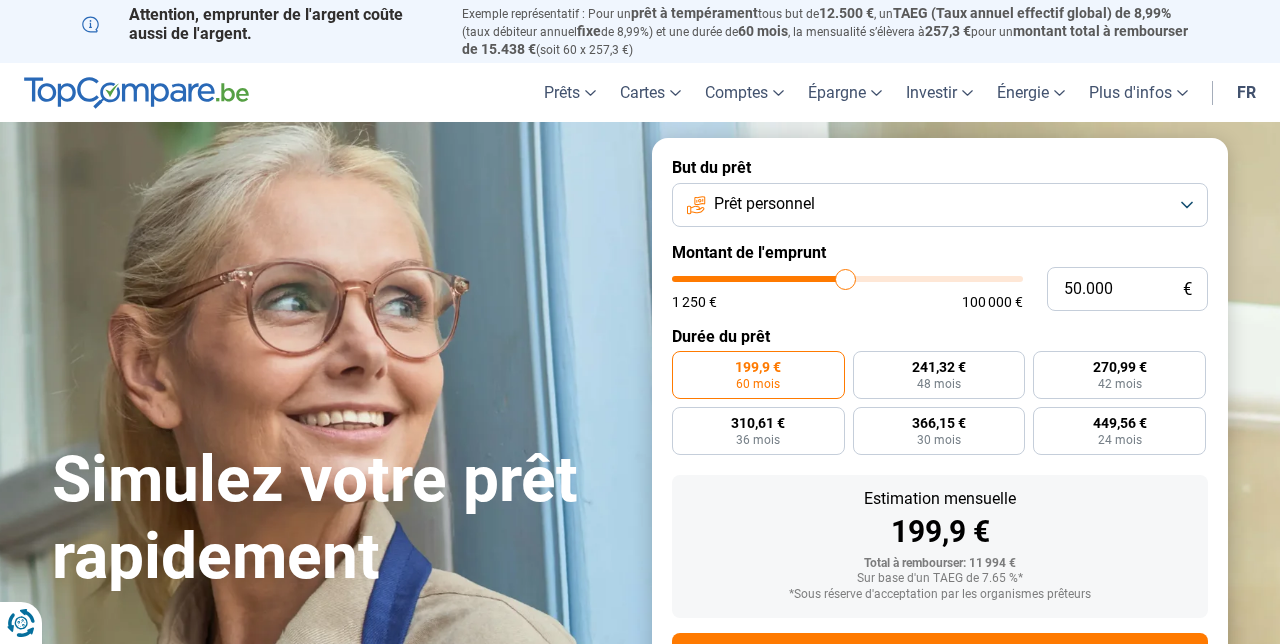 type on "50.500" 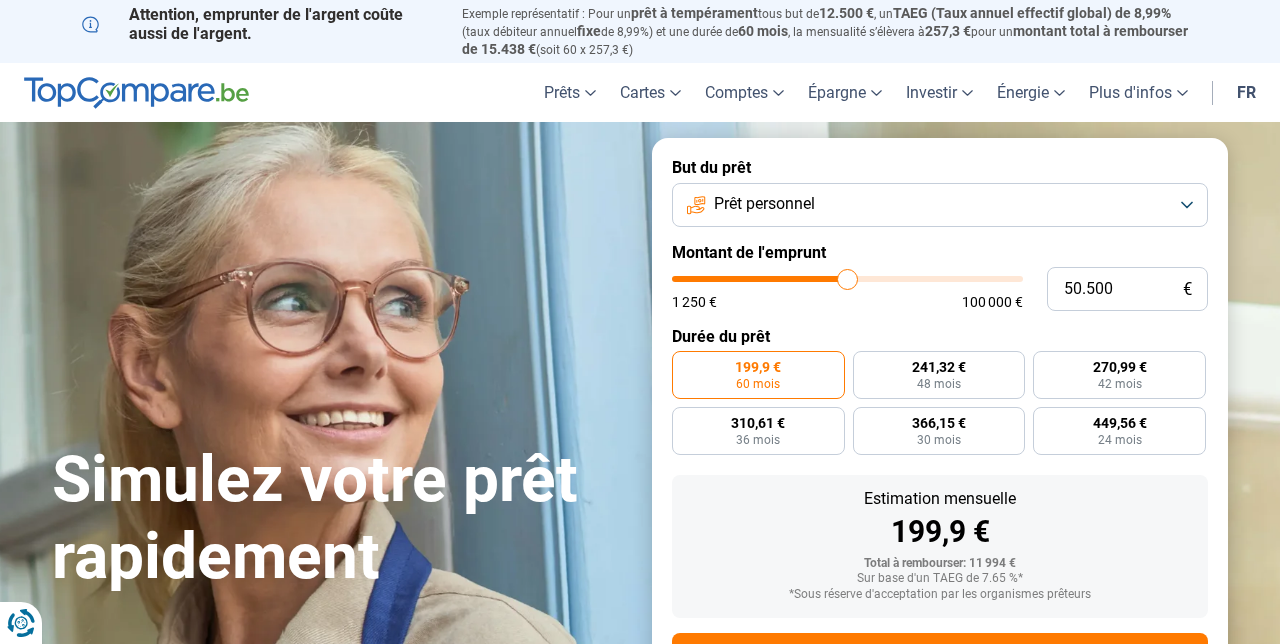 type on "50.750" 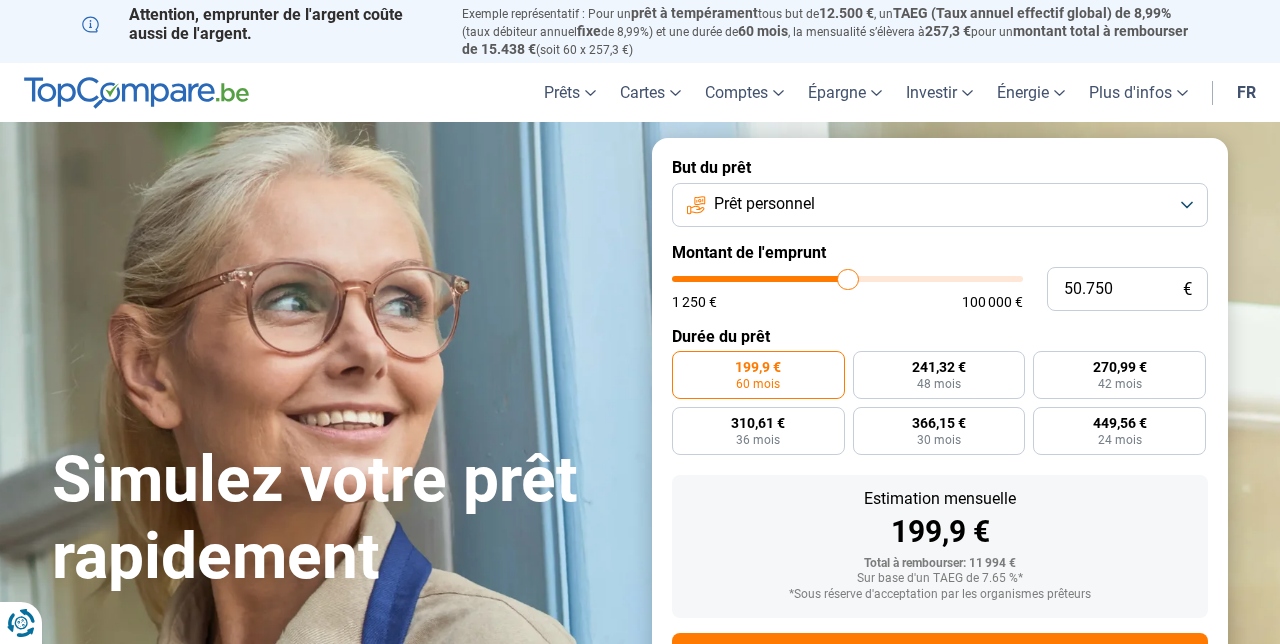 type on "51.000" 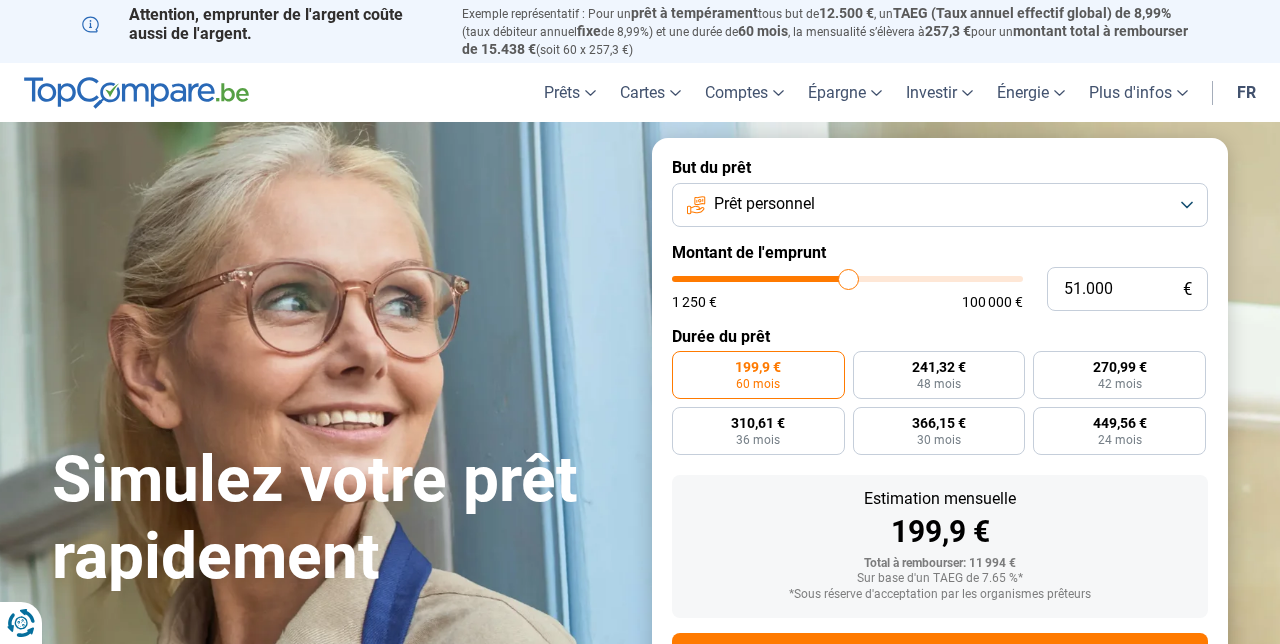 type on "50.750" 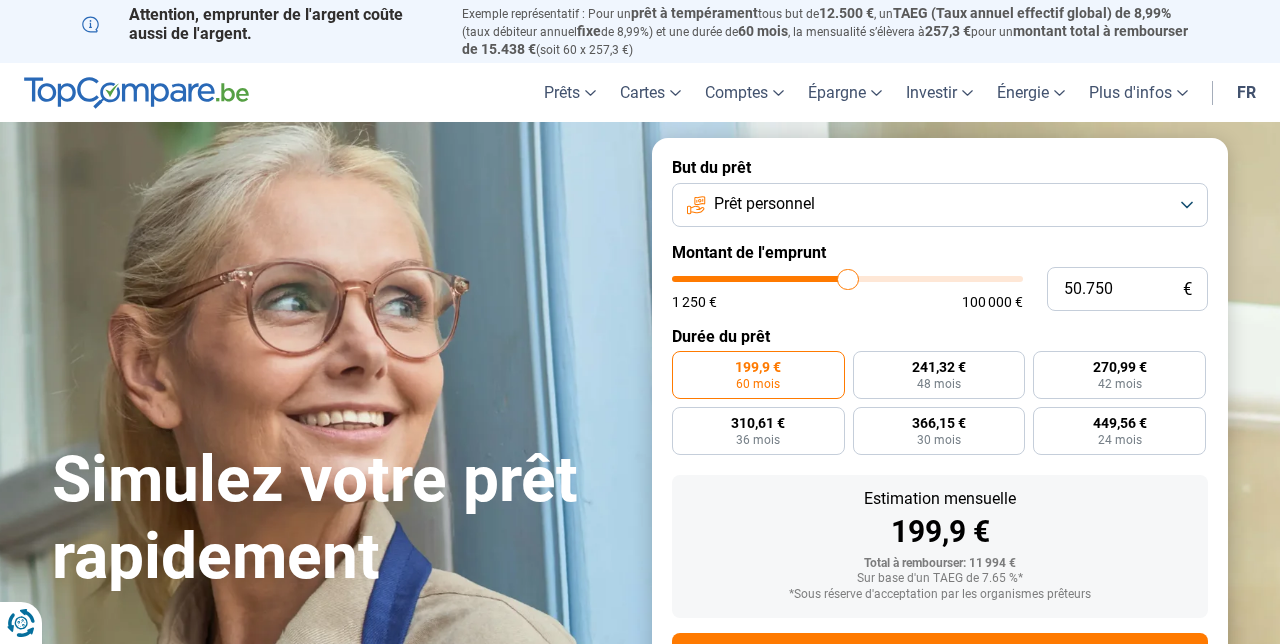 type on "50.500" 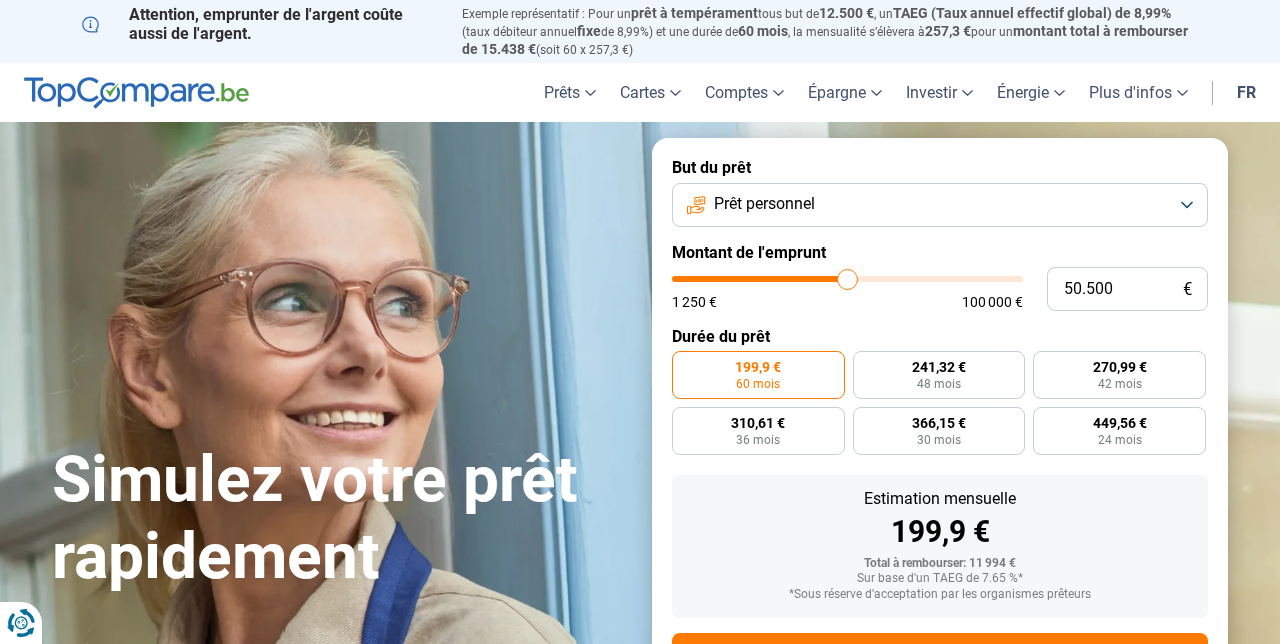 type on "50.250" 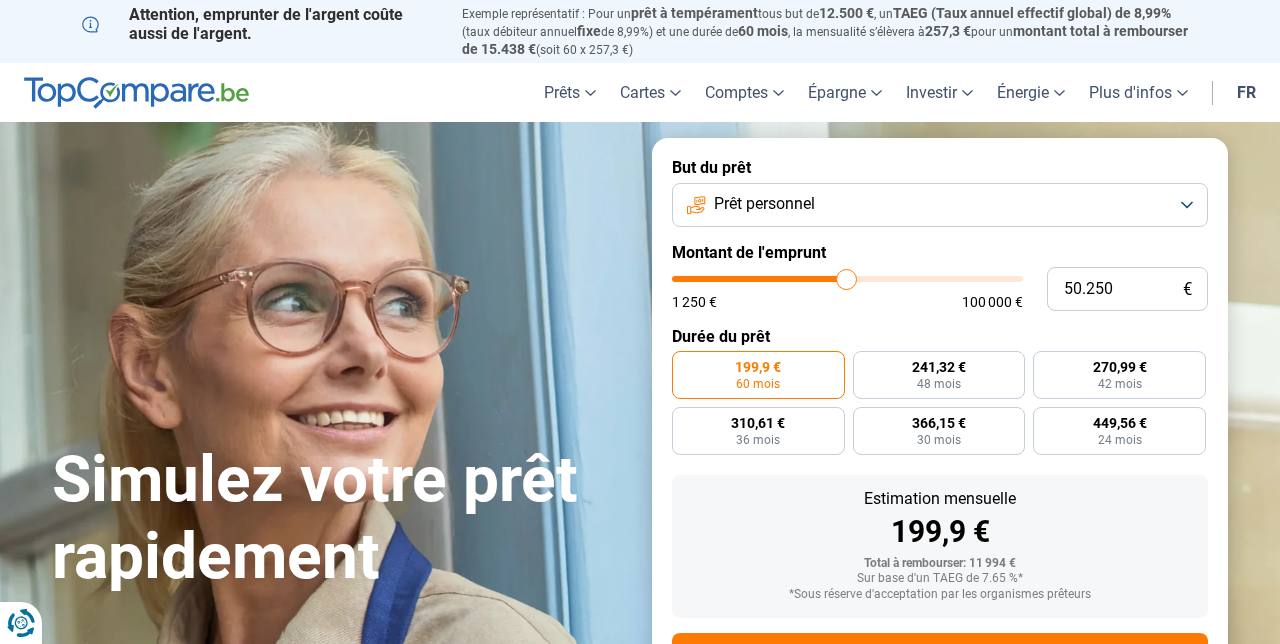 type on "50.000" 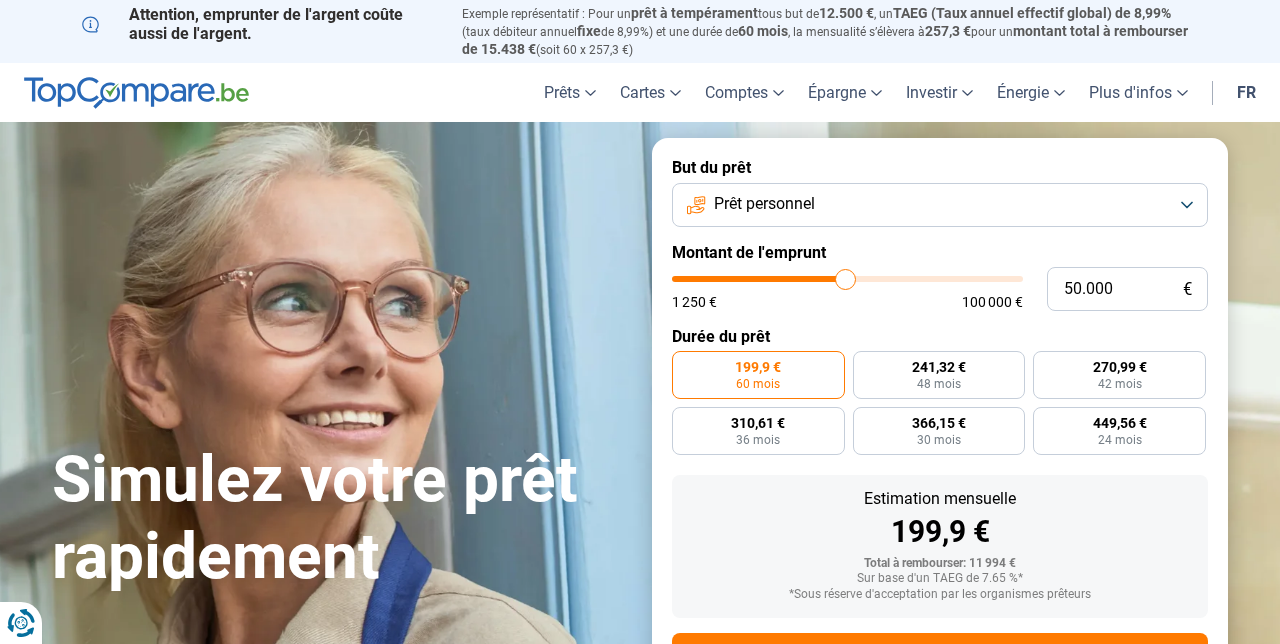 type on "50000" 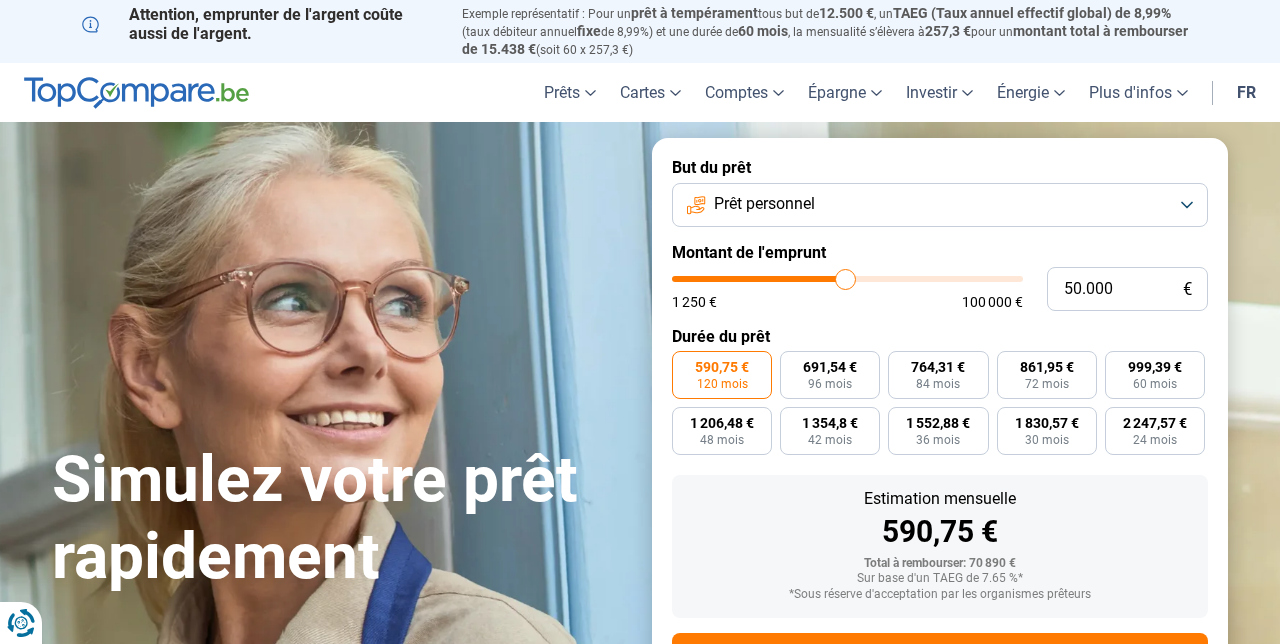 scroll, scrollTop: 4, scrollLeft: 0, axis: vertical 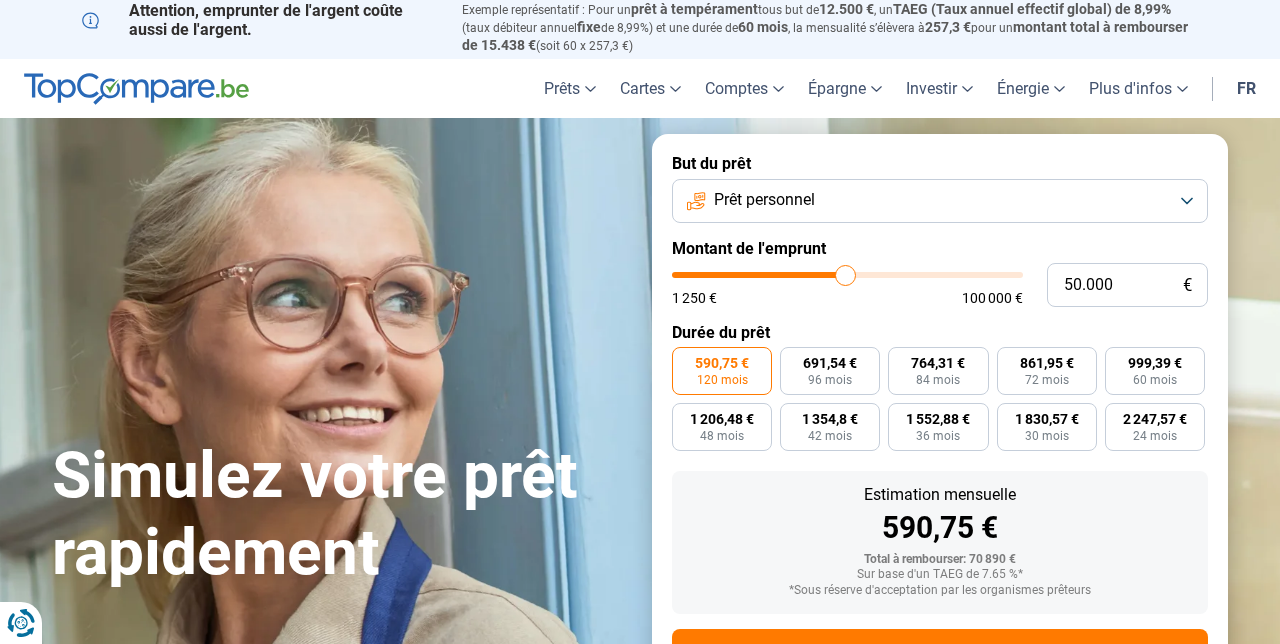 click on "590,75 €" at bounding box center [722, 363] 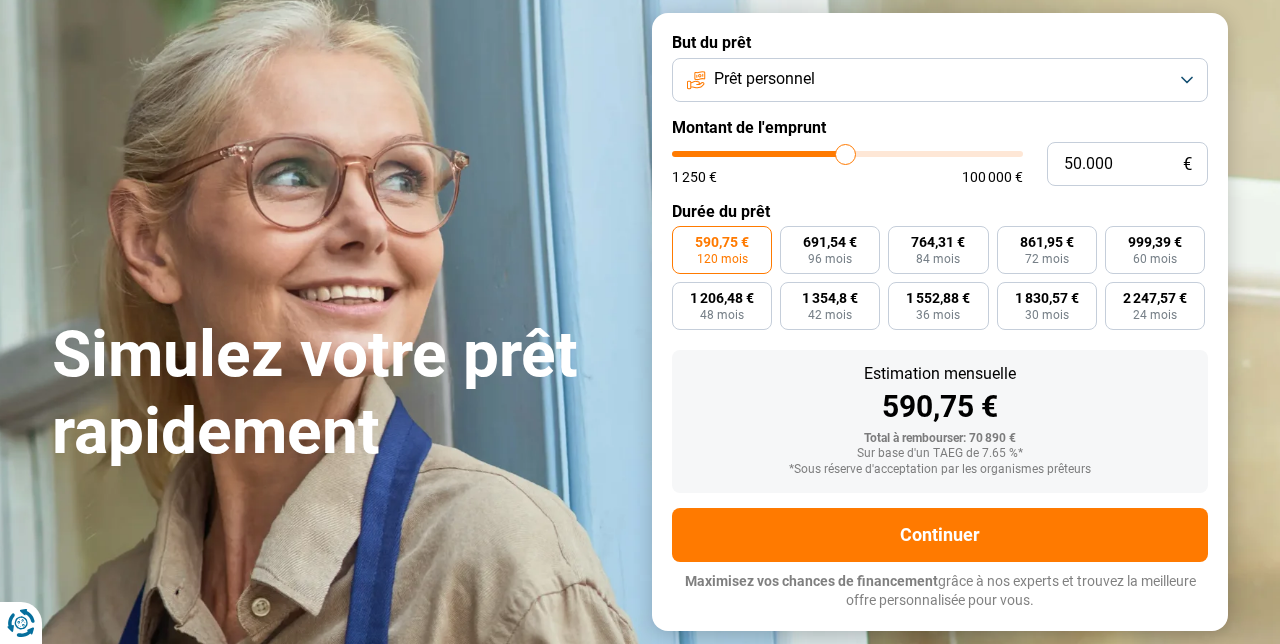 scroll, scrollTop: 127, scrollLeft: 0, axis: vertical 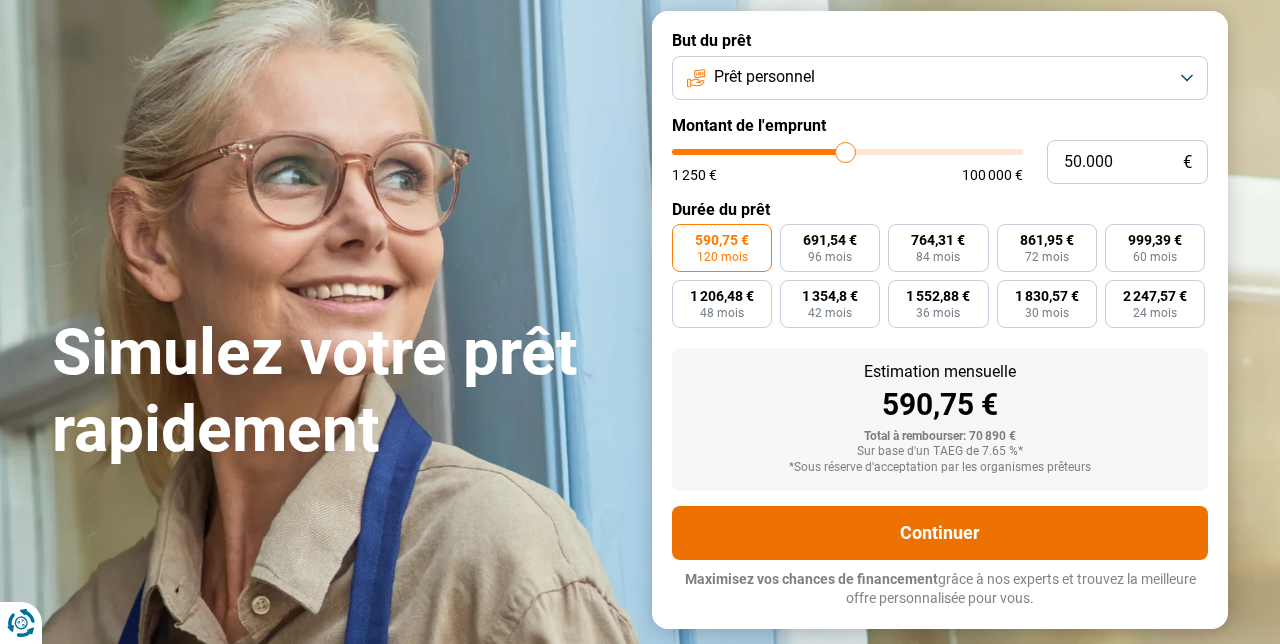 click on "Continuer" at bounding box center (940, 533) 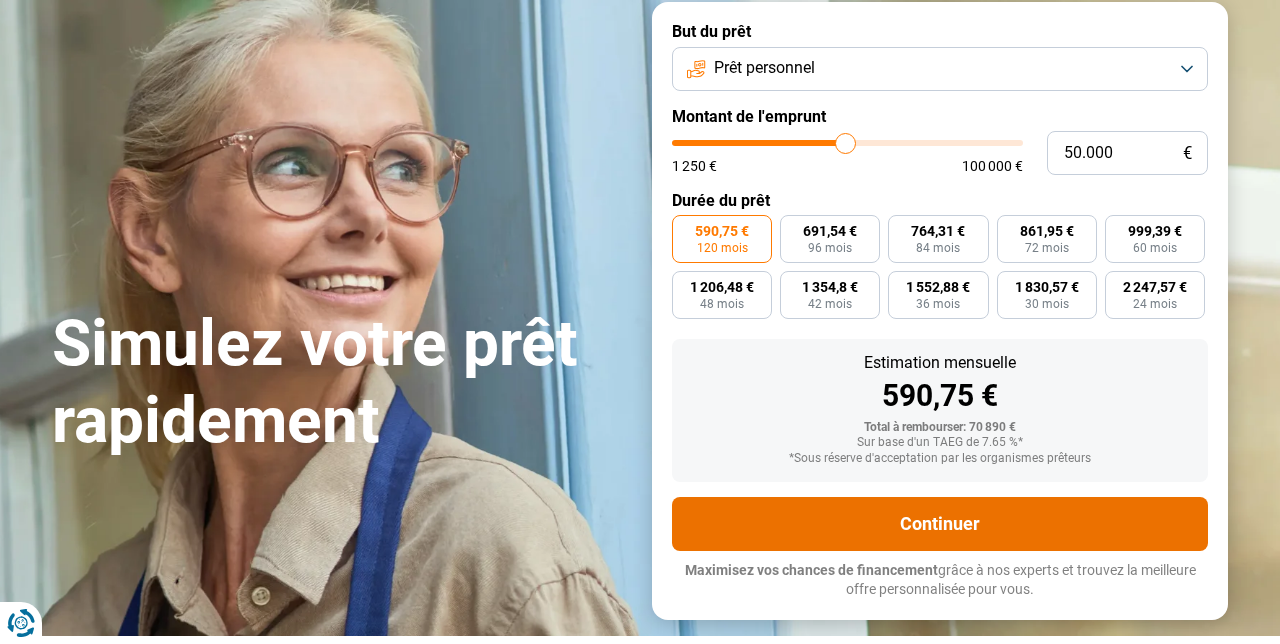 scroll, scrollTop: 211, scrollLeft: 0, axis: vertical 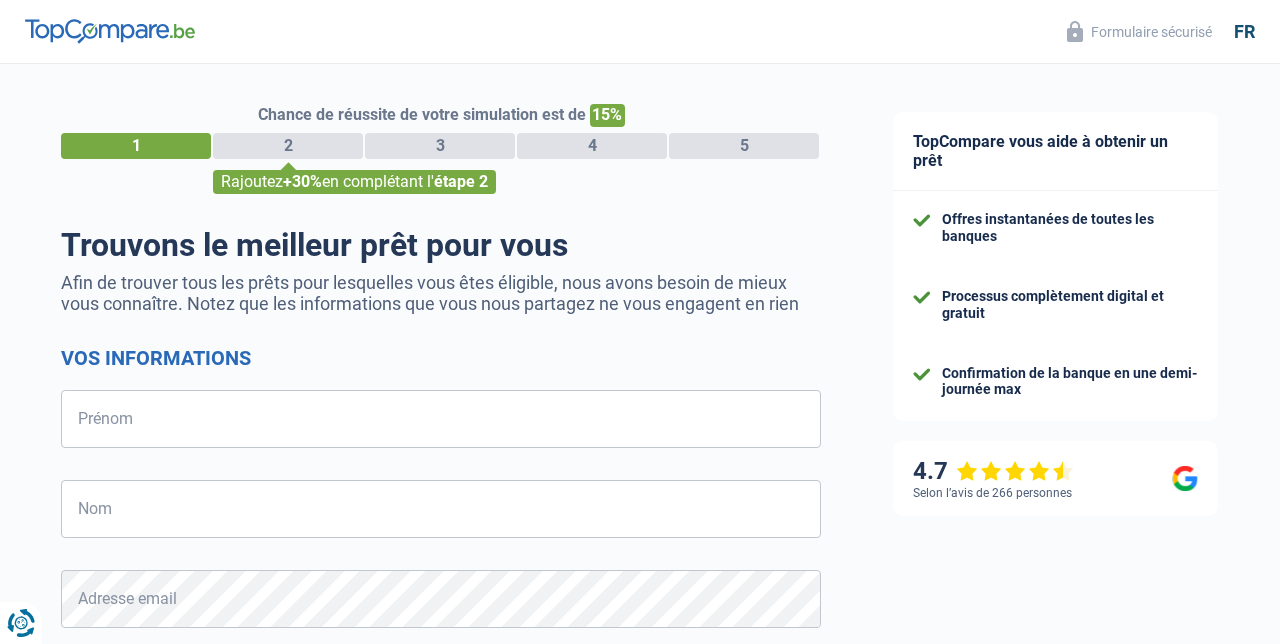 select on "32" 